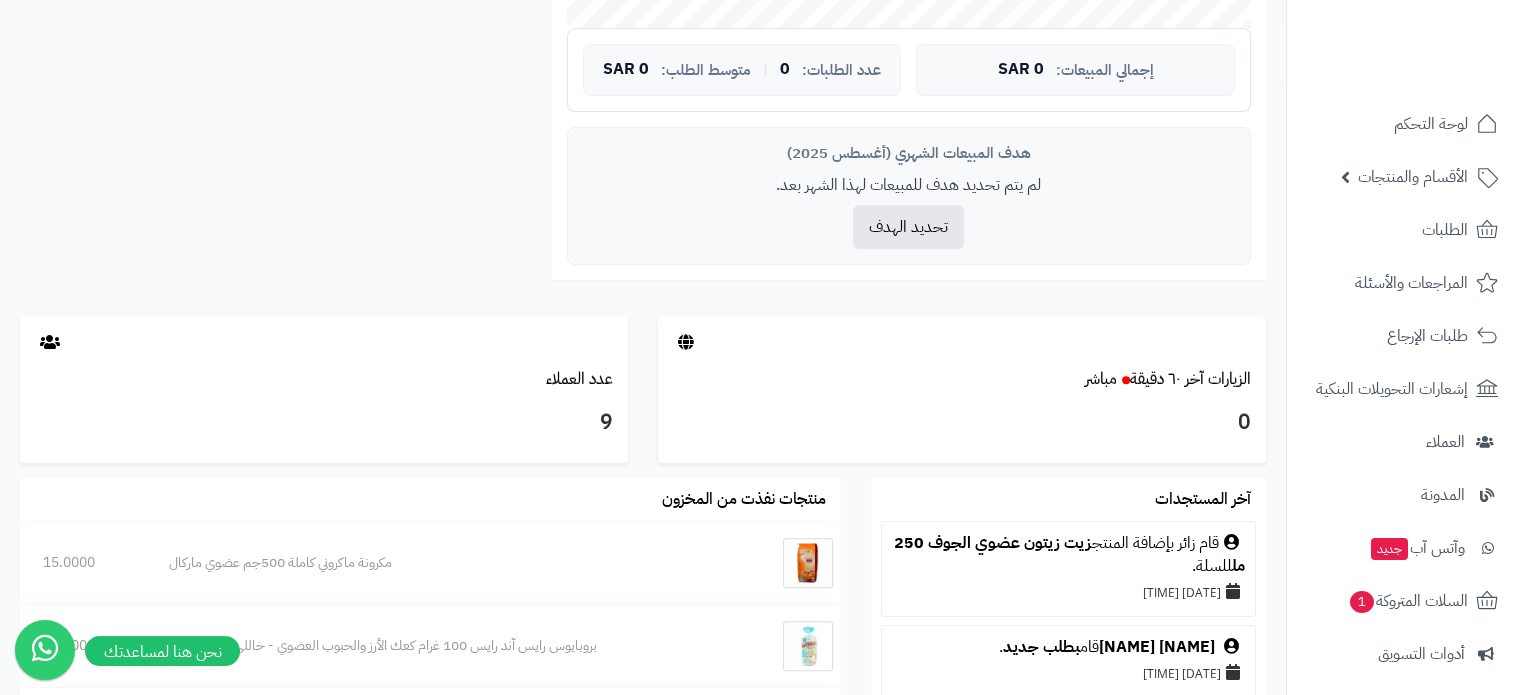 scroll, scrollTop: 800, scrollLeft: 0, axis: vertical 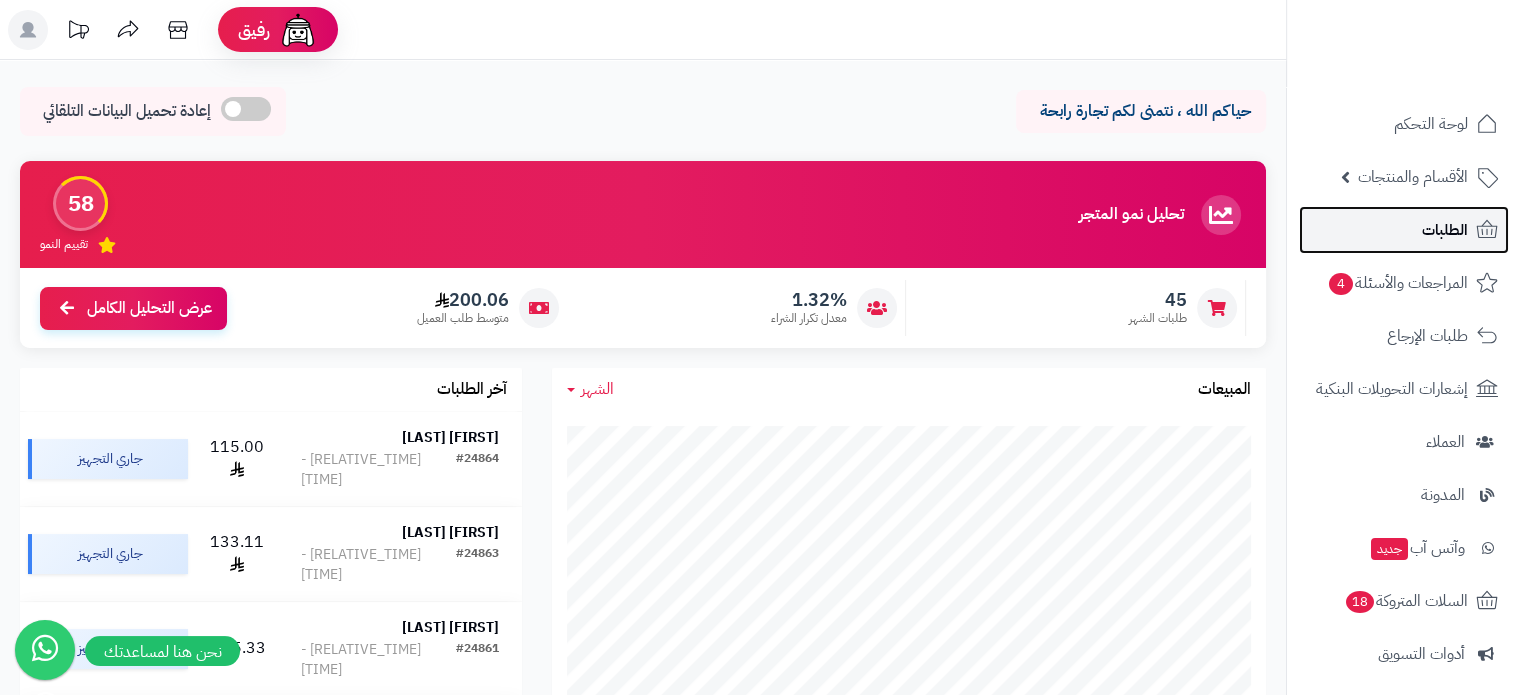 click on "الطلبات" at bounding box center (1445, 230) 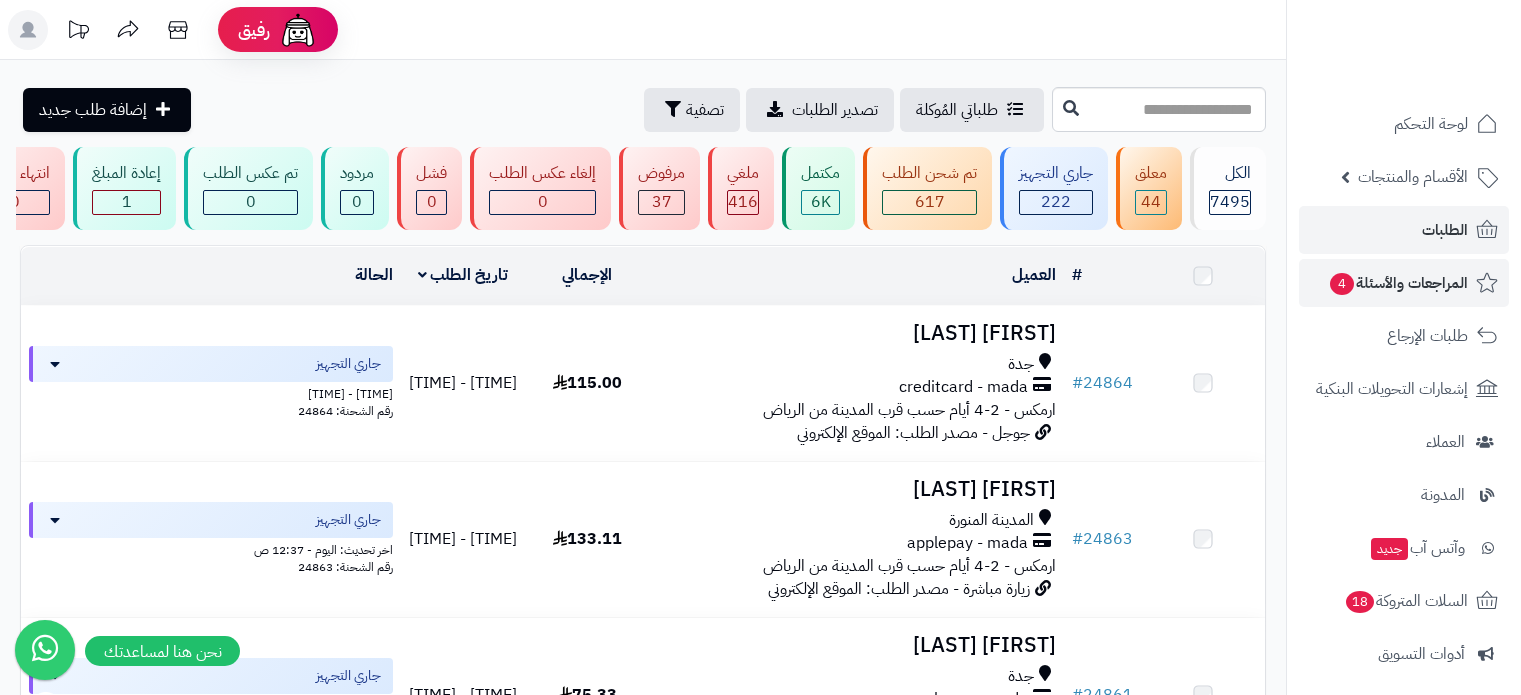 scroll, scrollTop: 0, scrollLeft: 0, axis: both 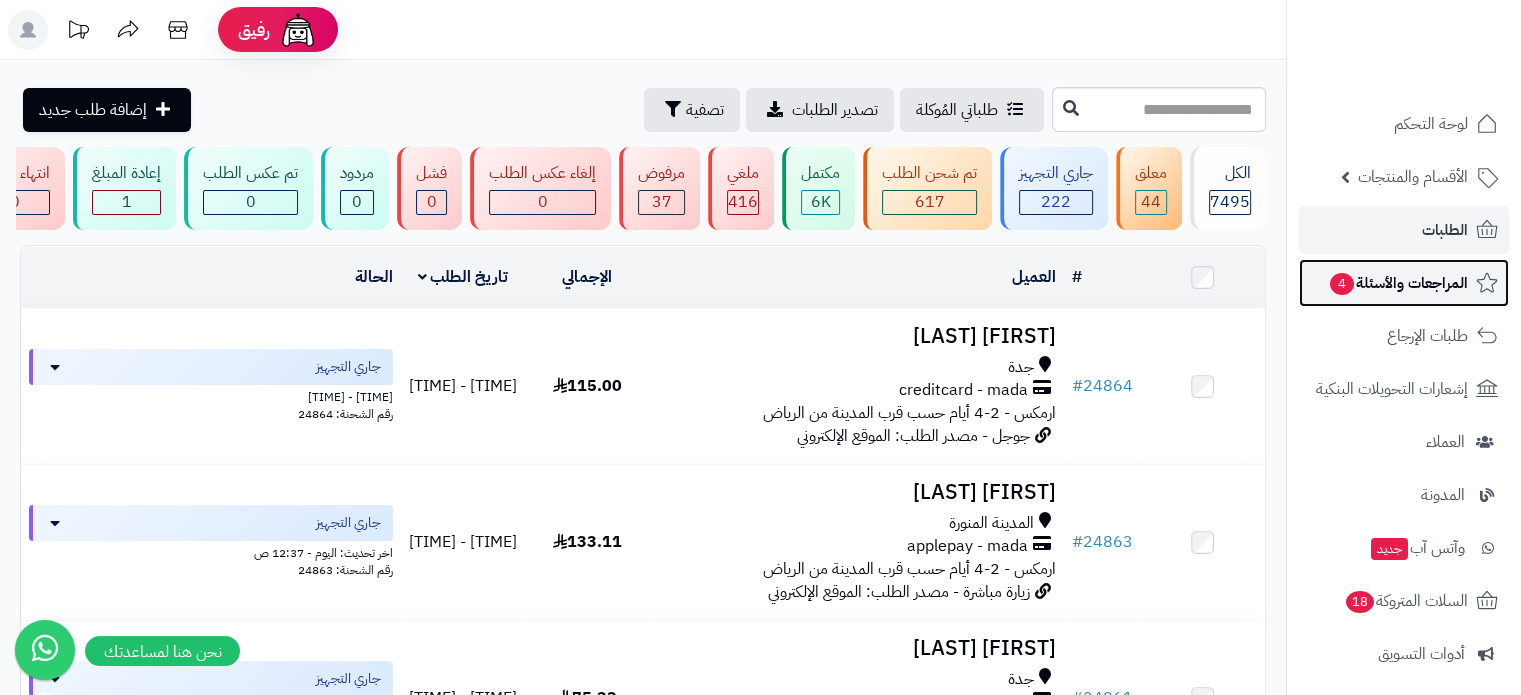 click on "المراجعات والأسئلة  4" at bounding box center (1398, 283) 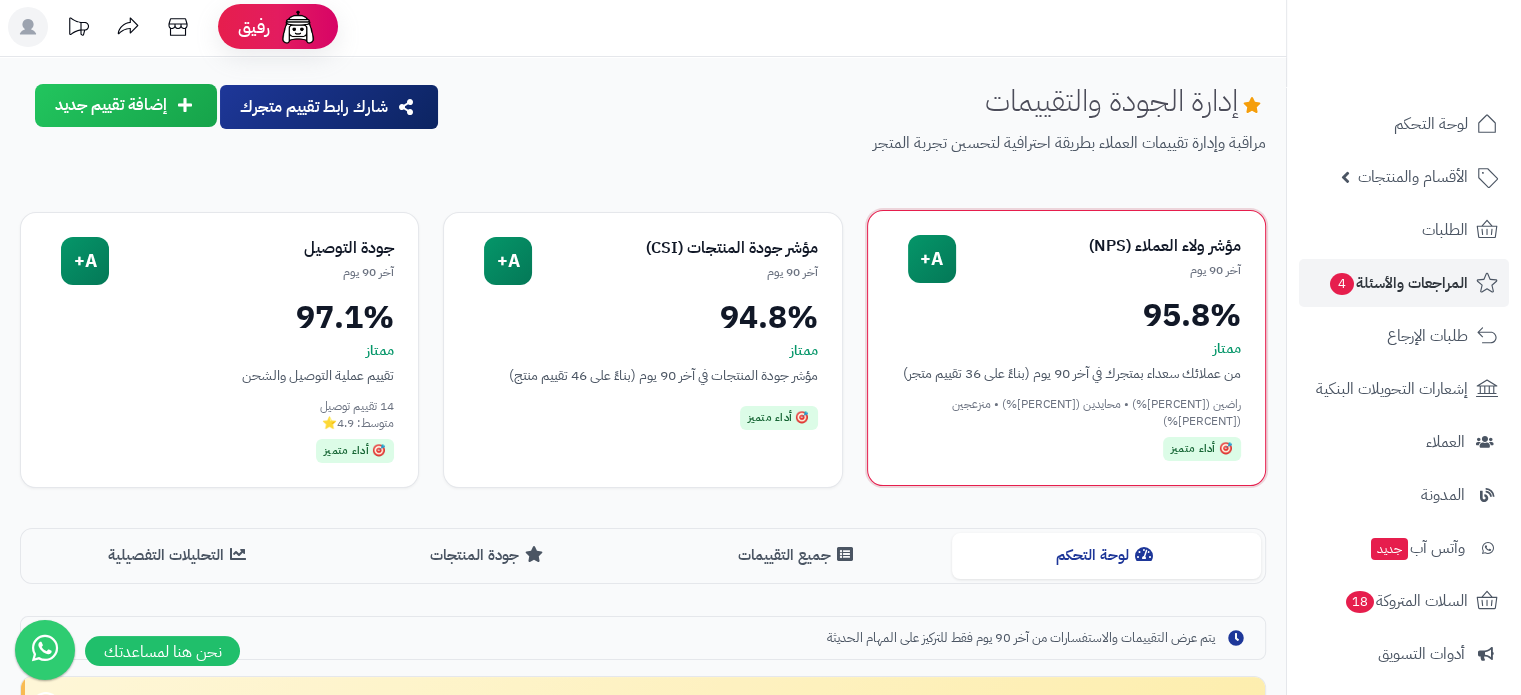 scroll, scrollTop: 0, scrollLeft: 0, axis: both 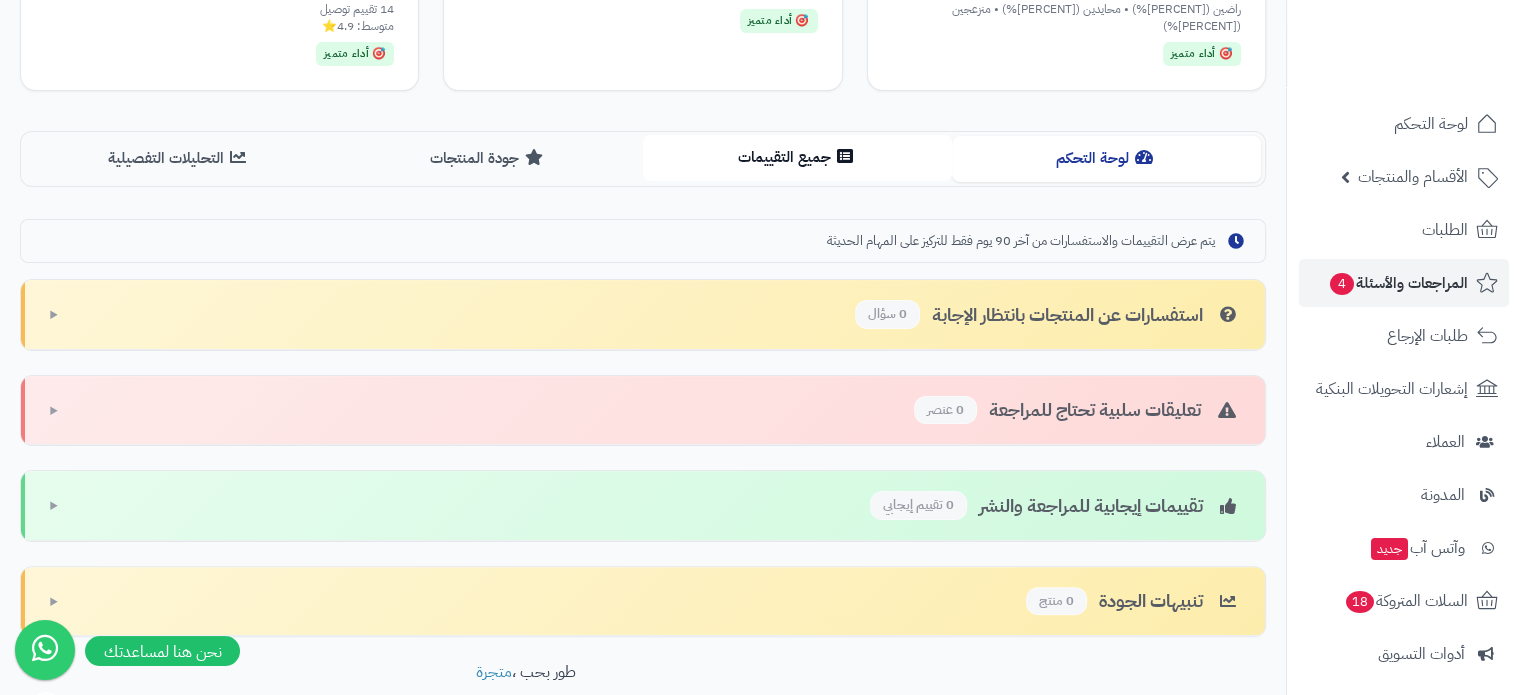 click on "جميع التقييمات" at bounding box center (797, 157) 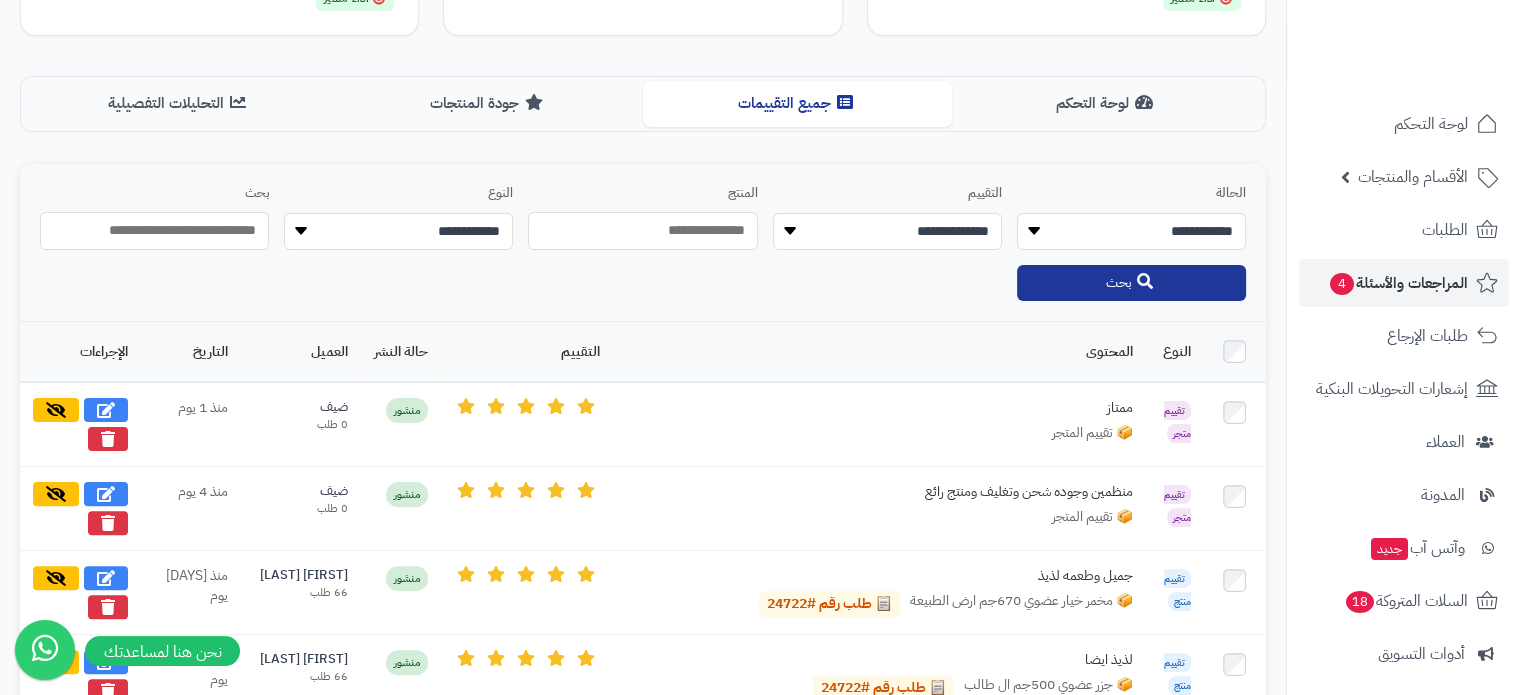 scroll, scrollTop: 200, scrollLeft: 0, axis: vertical 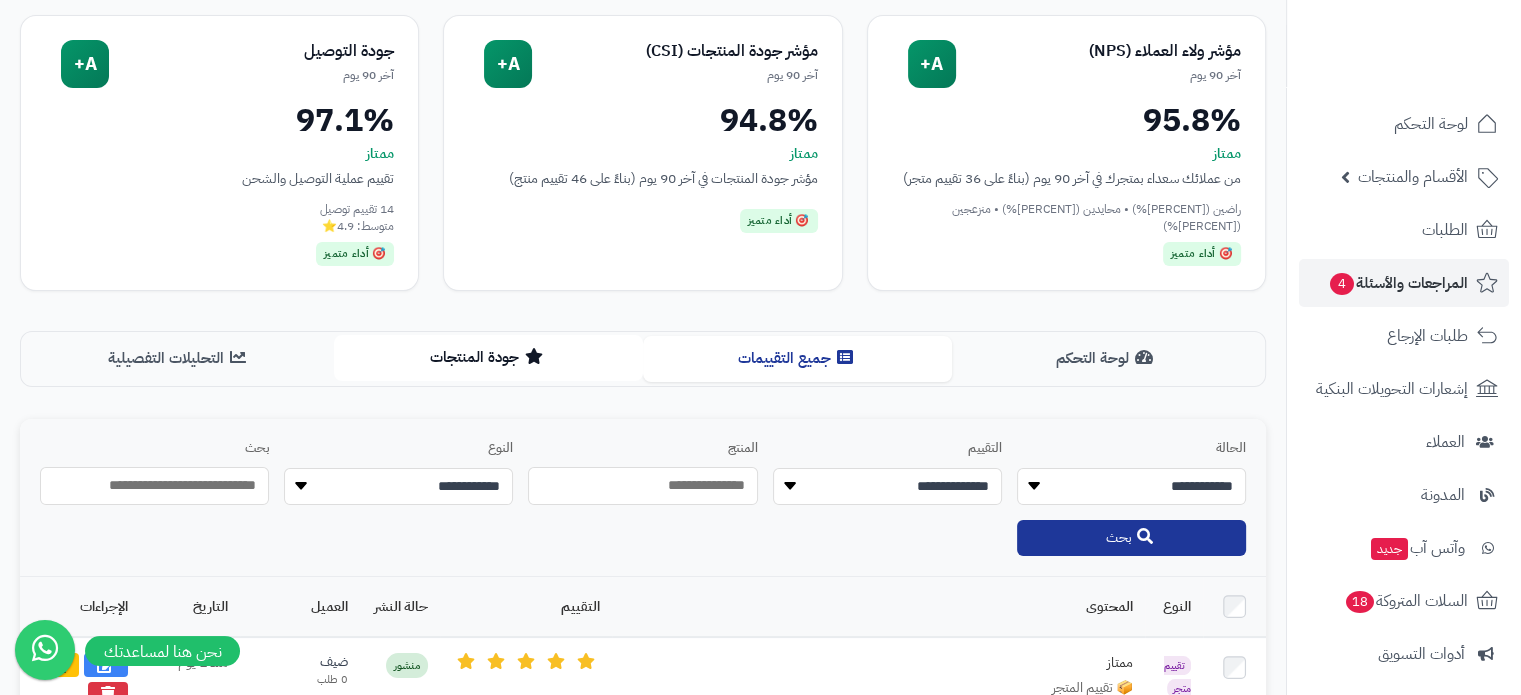 click on "جودة المنتجات" at bounding box center (488, 357) 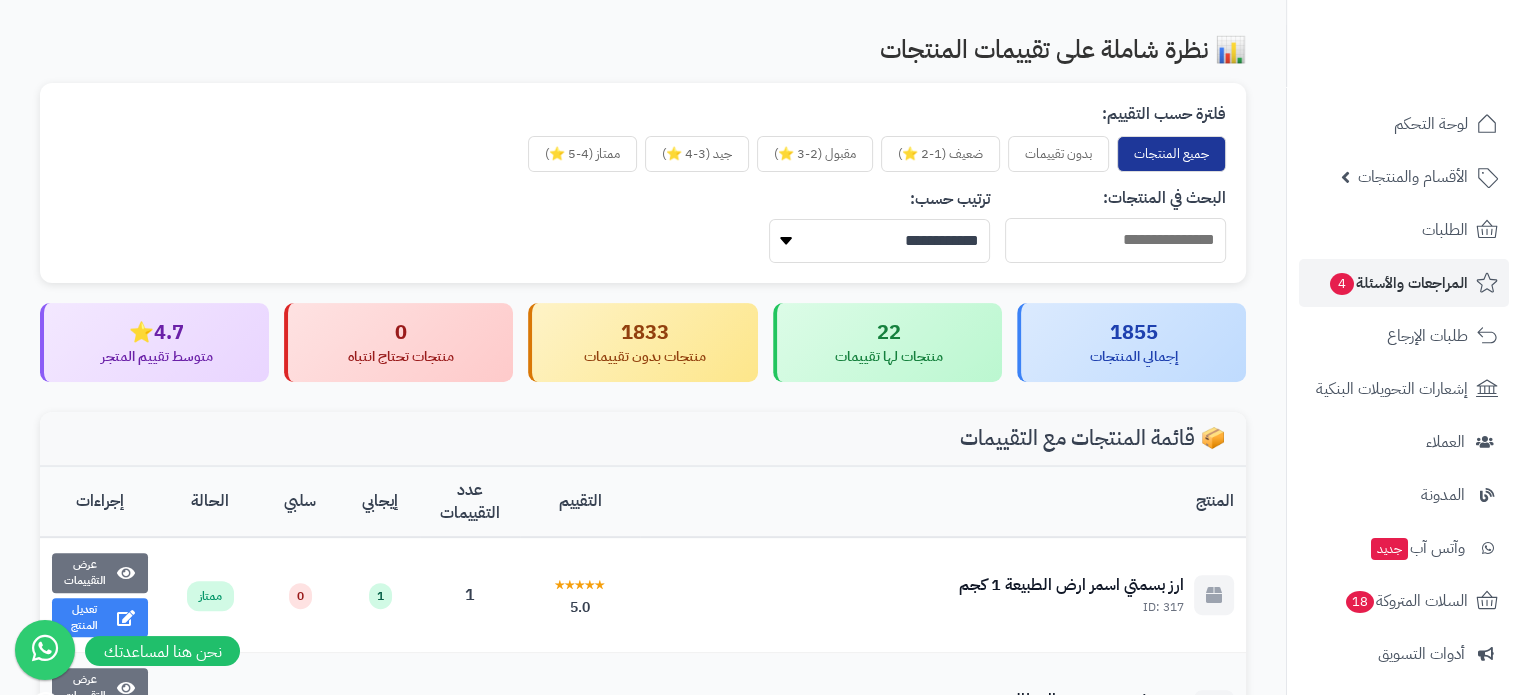 scroll, scrollTop: 500, scrollLeft: 0, axis: vertical 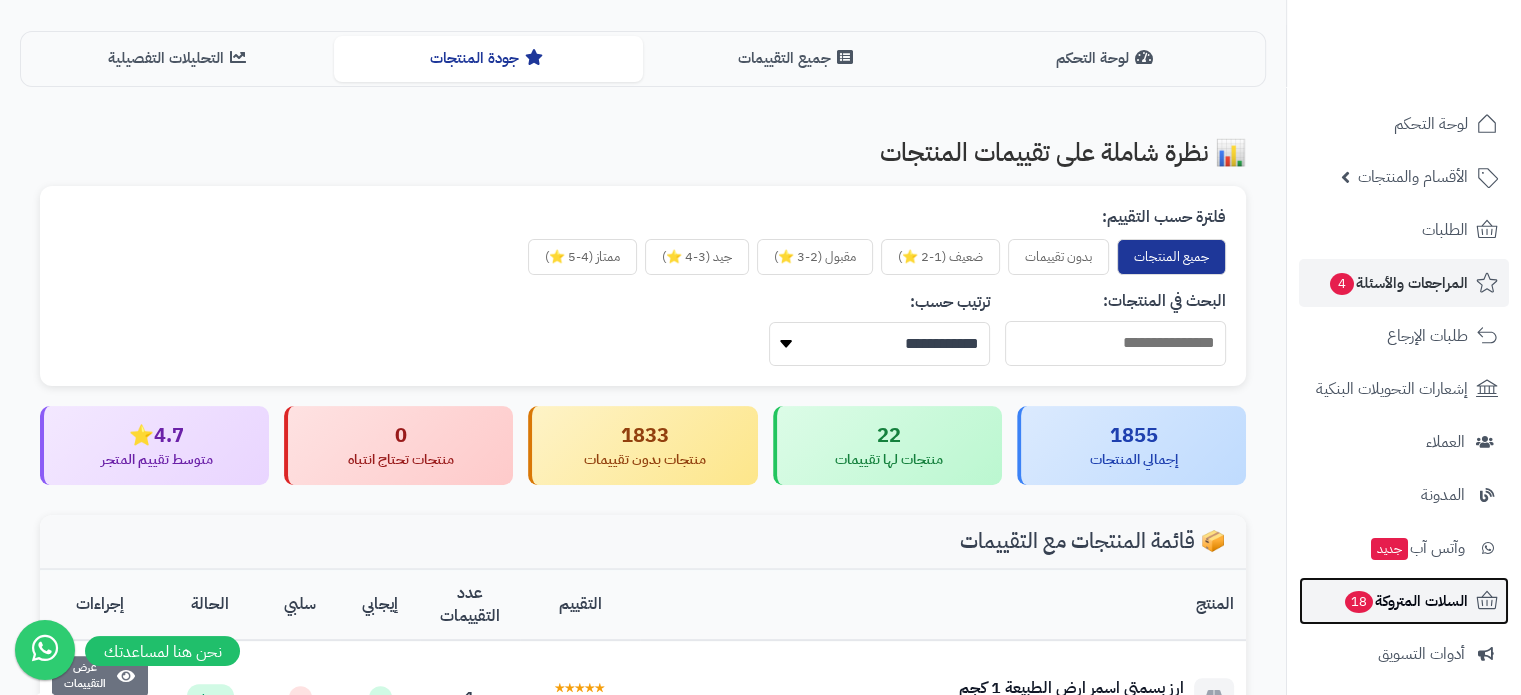 click on "السلات المتروكة  18" at bounding box center [1405, 601] 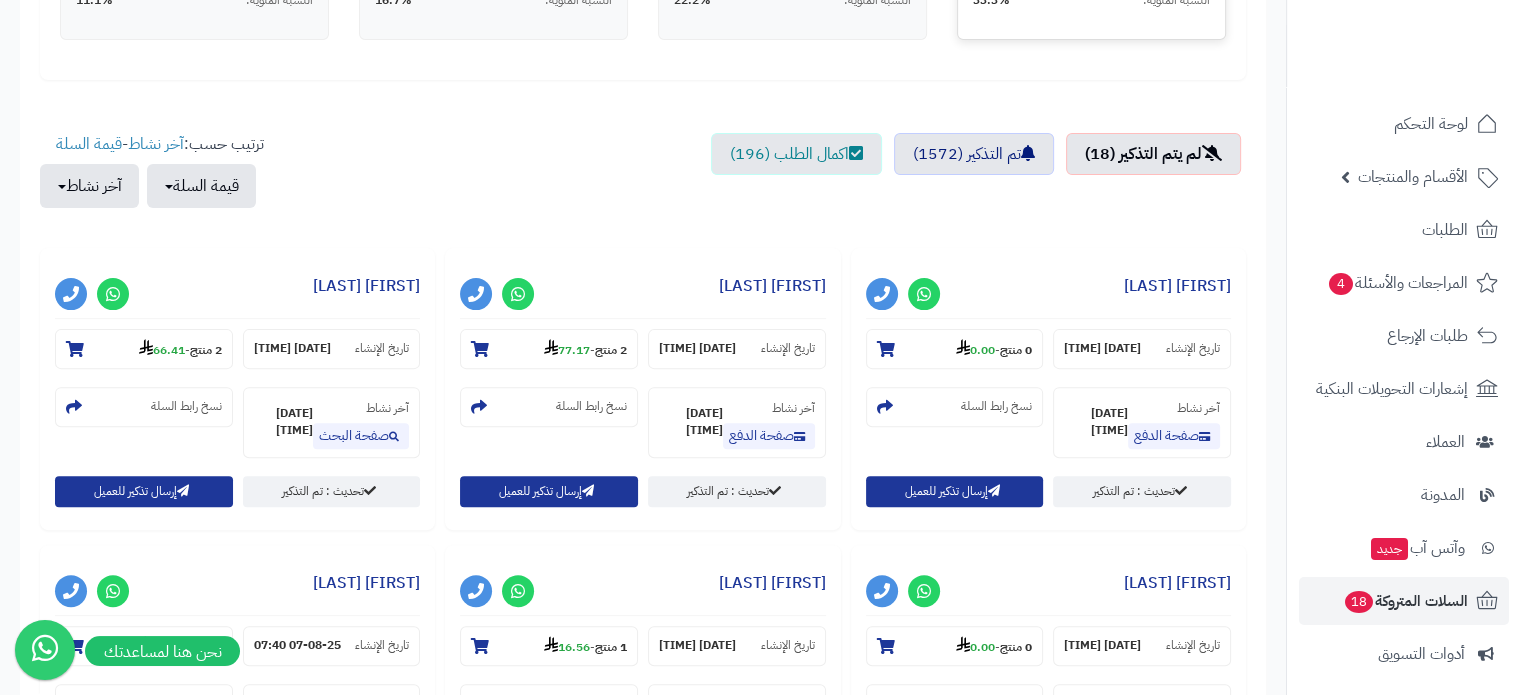 scroll, scrollTop: 600, scrollLeft: 0, axis: vertical 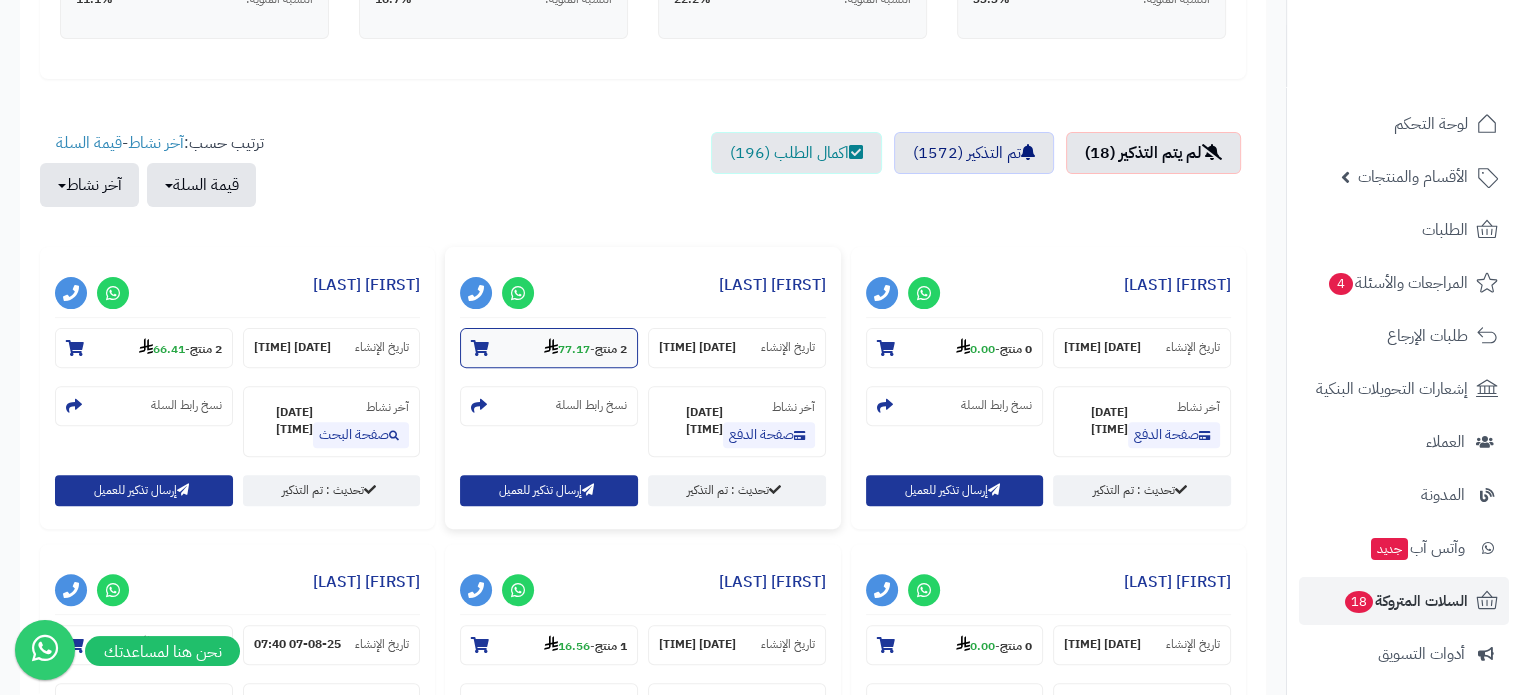 click at bounding box center [480, 348] 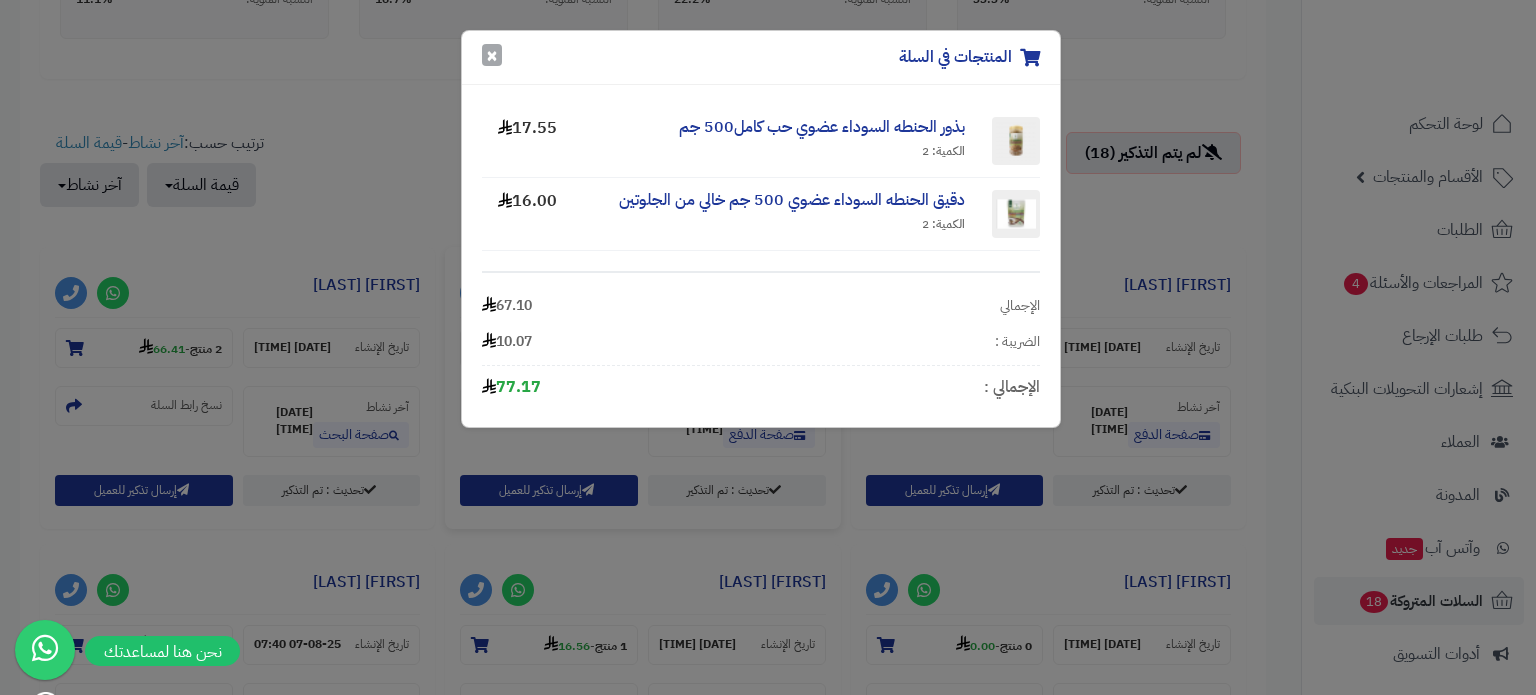 click on "×" at bounding box center [492, 55] 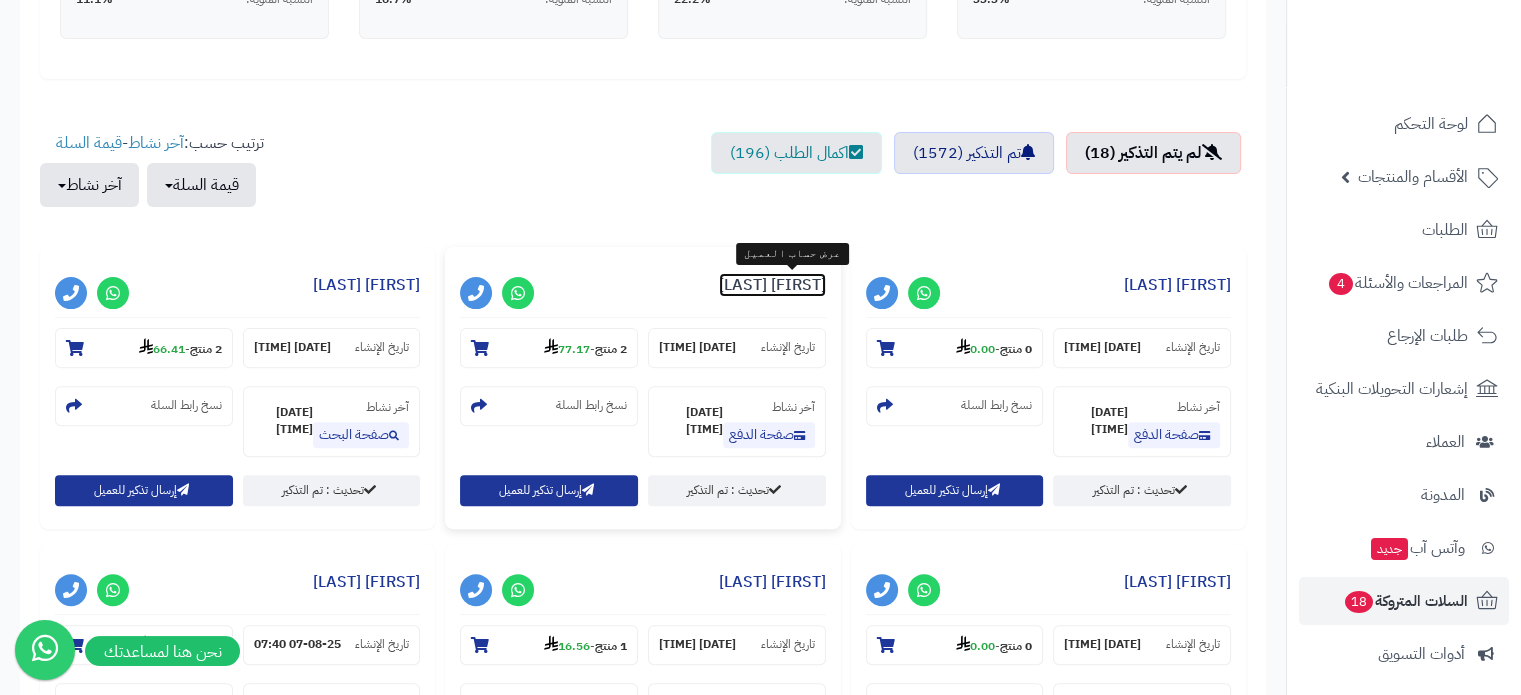 click on "اميرة ابو العز" at bounding box center (772, 285) 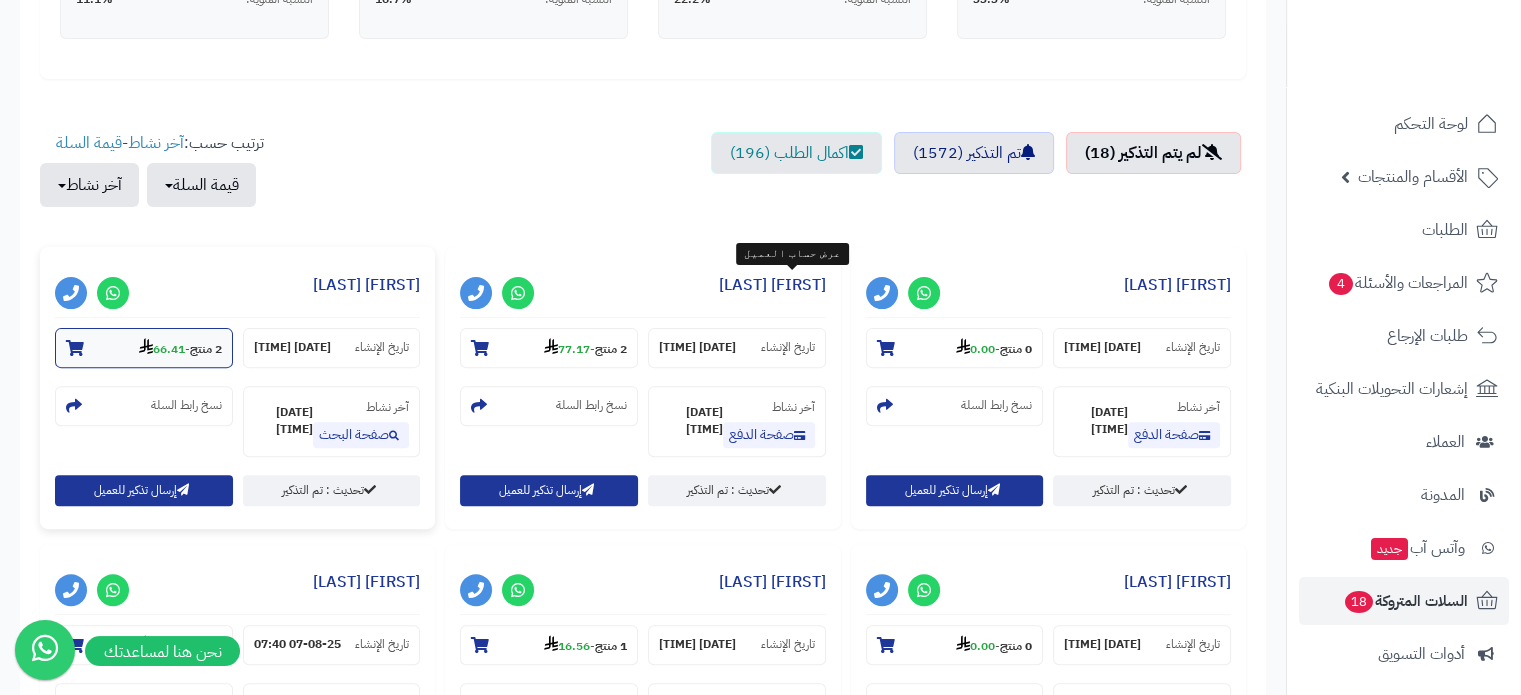 click at bounding box center [75, 348] 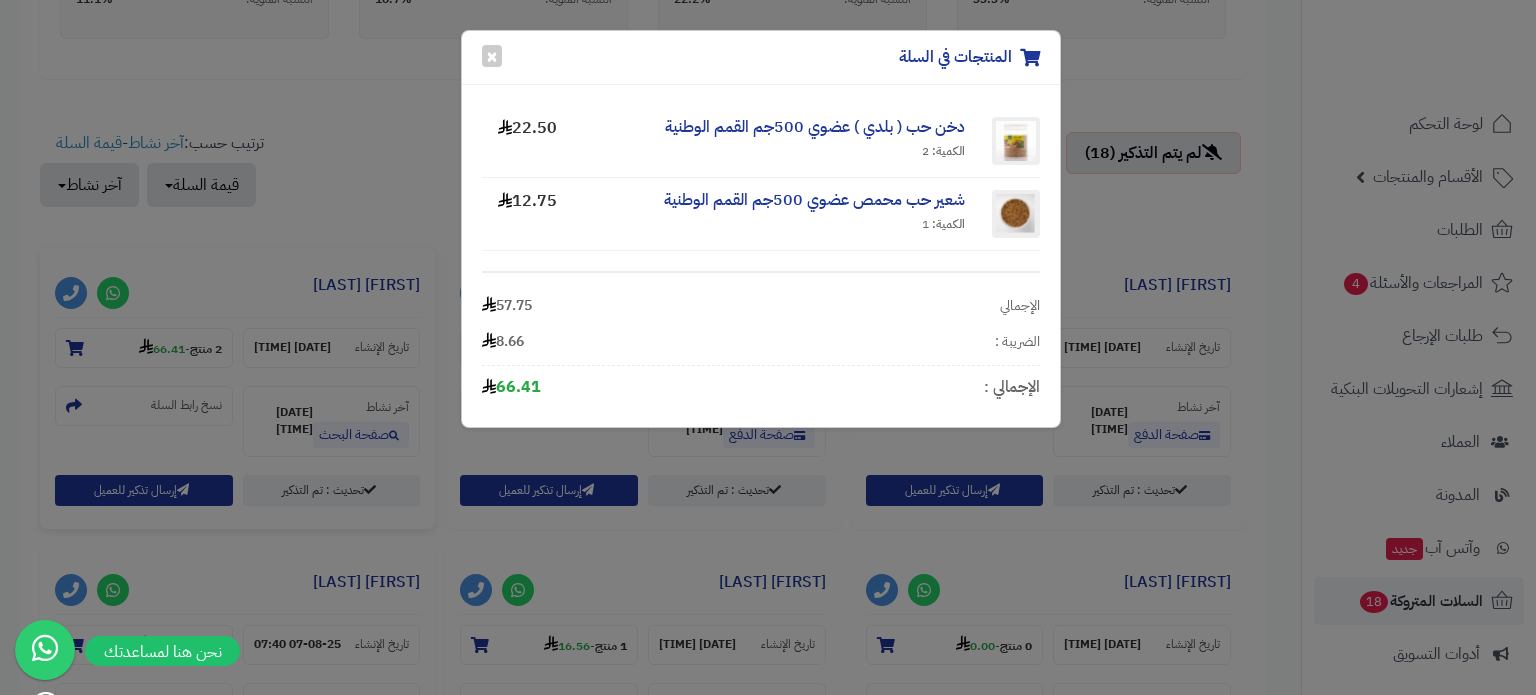 click on "المنتجات في السلة
×
دخن حب ( بلدي )  عضوي 500جم القمم الوطنية
الكمية:
2
22.50
شعير حب محمص عضوي 500جم القمم الوطنية
الكمية:
1
12.75  الإجمالي 57.75  الضريبة : 8.66  الإجمالي : 66.41" at bounding box center [768, 347] 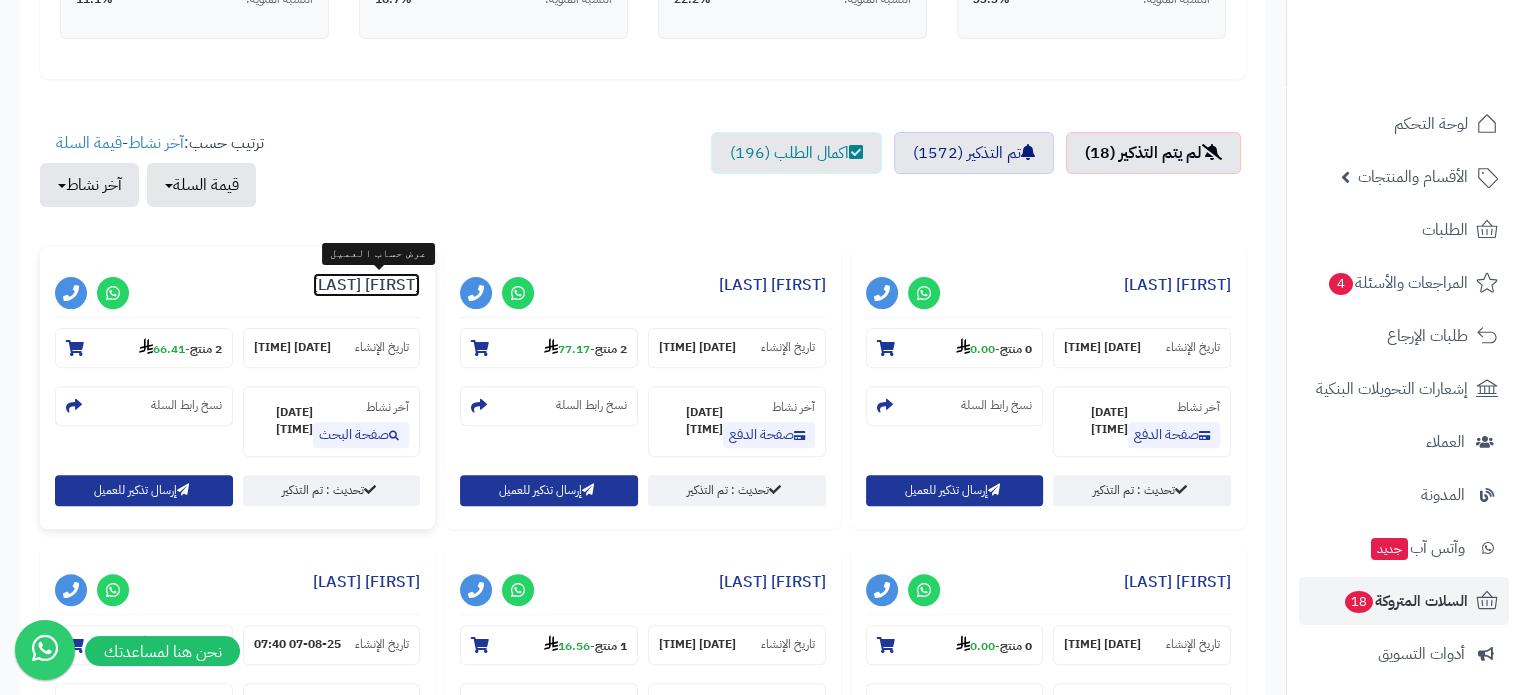 click on "ليلى السماعيل" at bounding box center (366, 285) 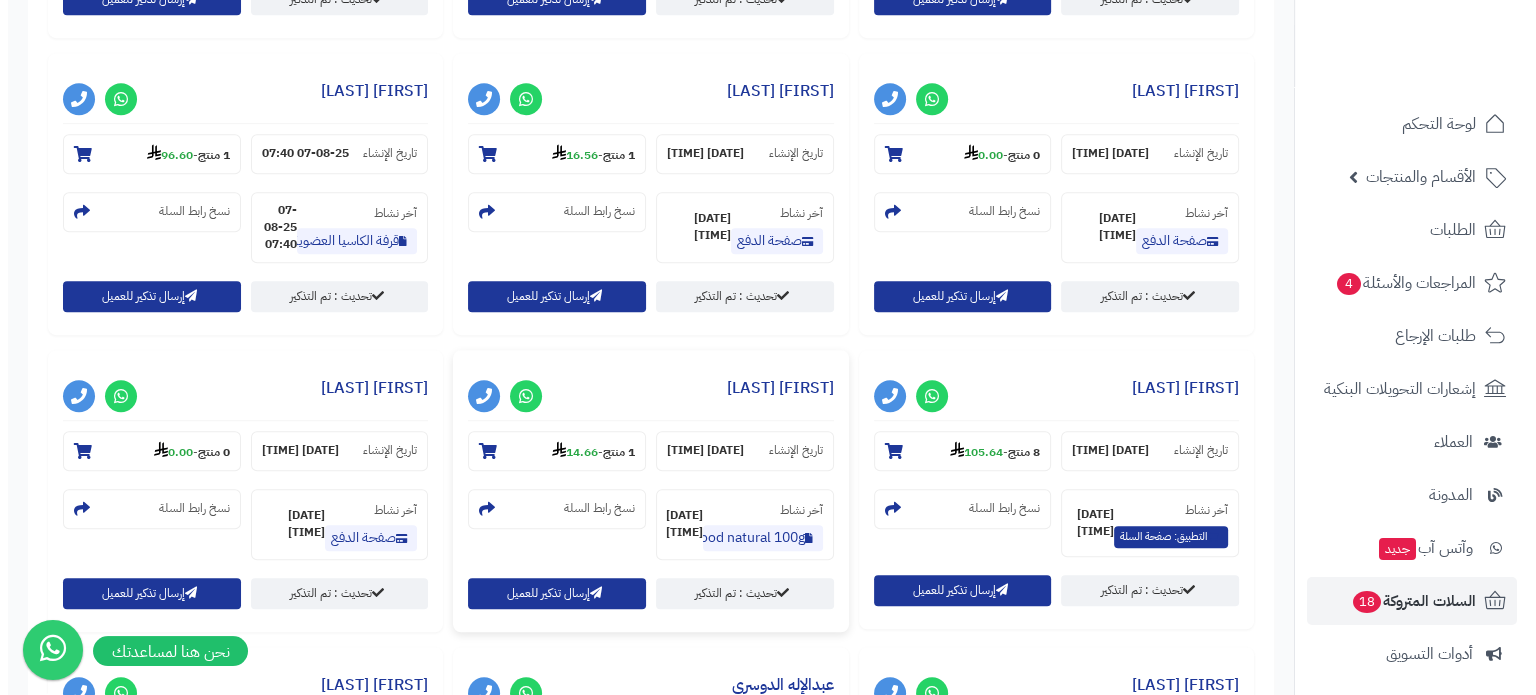 scroll, scrollTop: 1200, scrollLeft: 0, axis: vertical 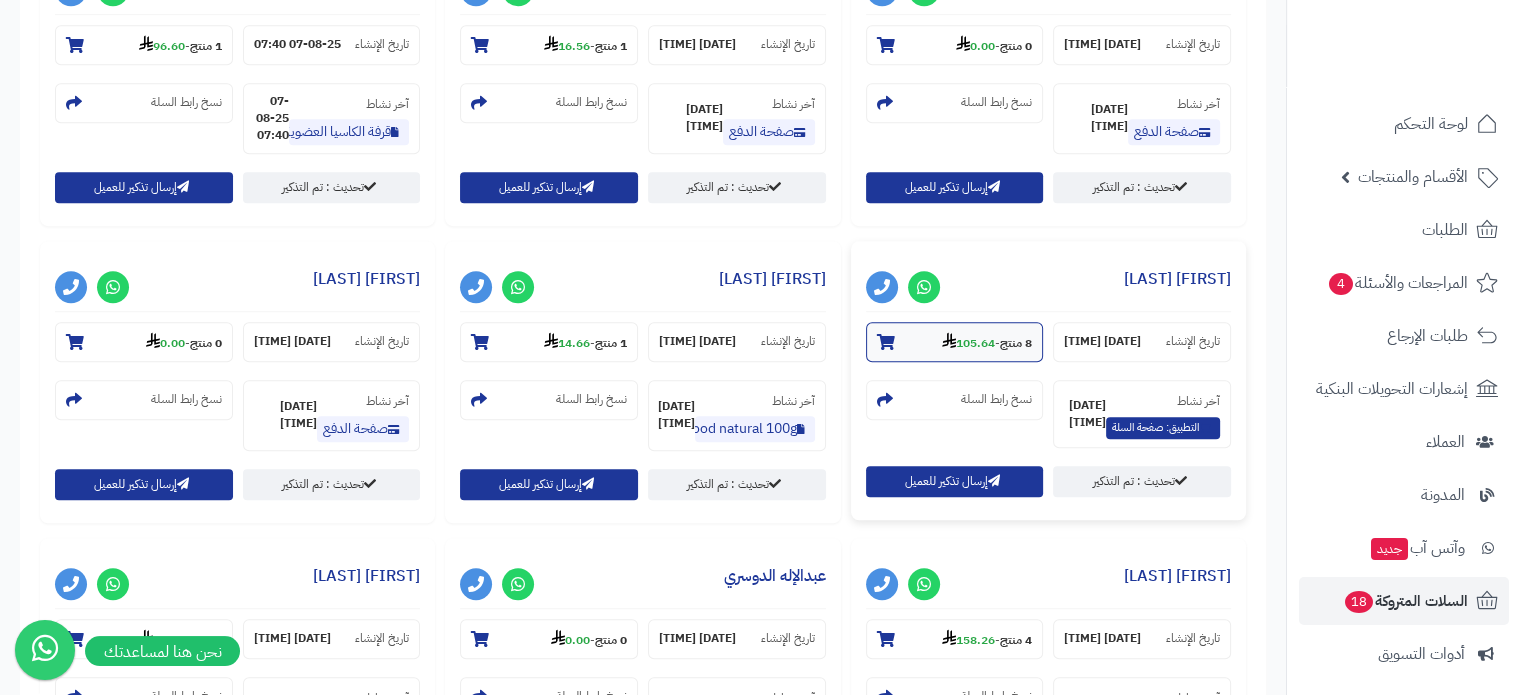 click at bounding box center (886, 342) 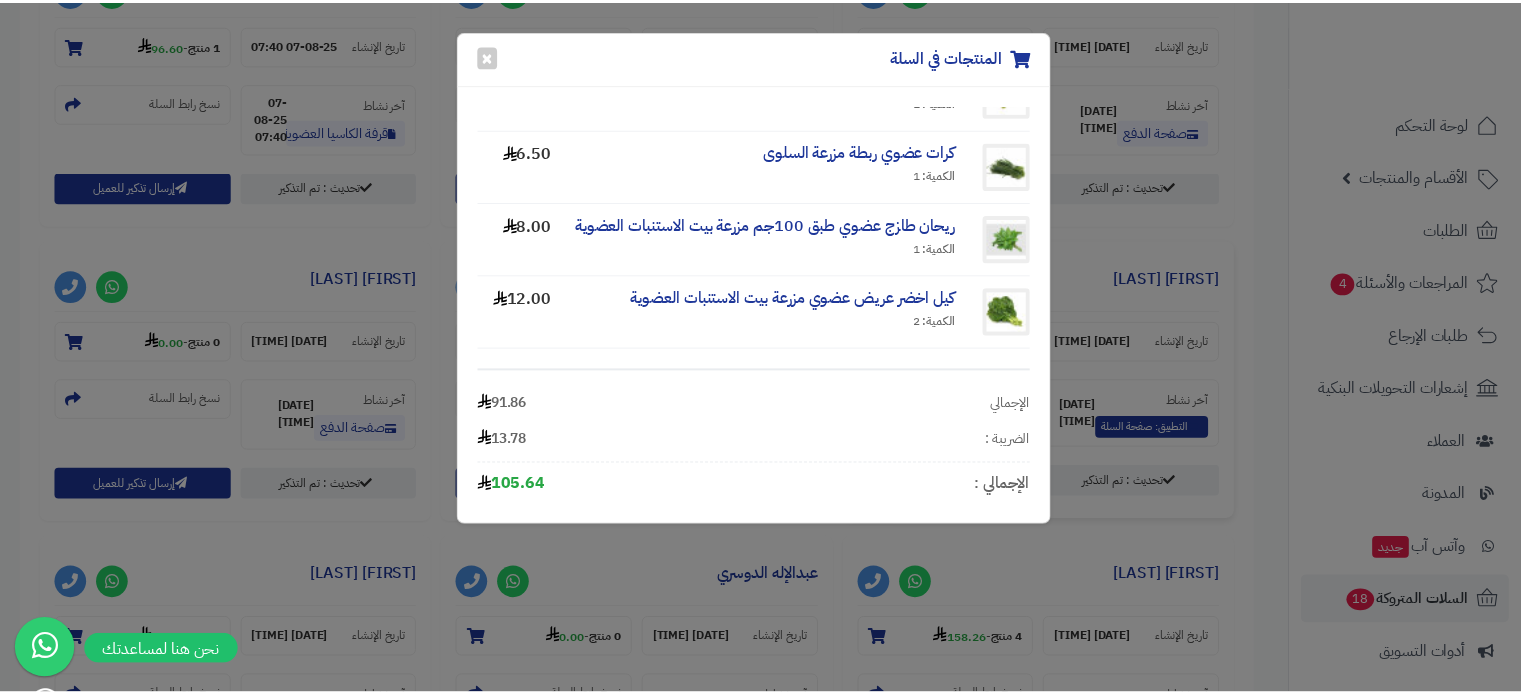 scroll, scrollTop: 368, scrollLeft: 0, axis: vertical 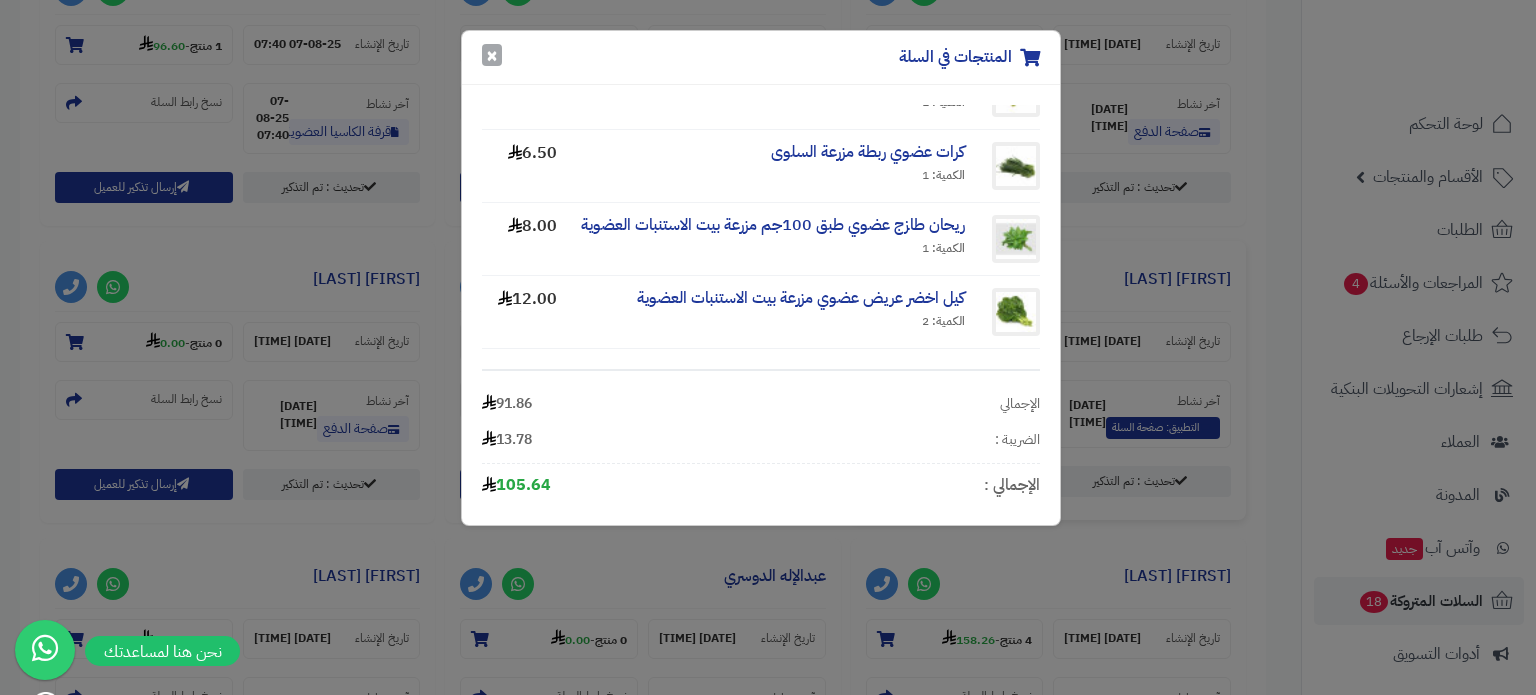 click on "×" at bounding box center (492, 55) 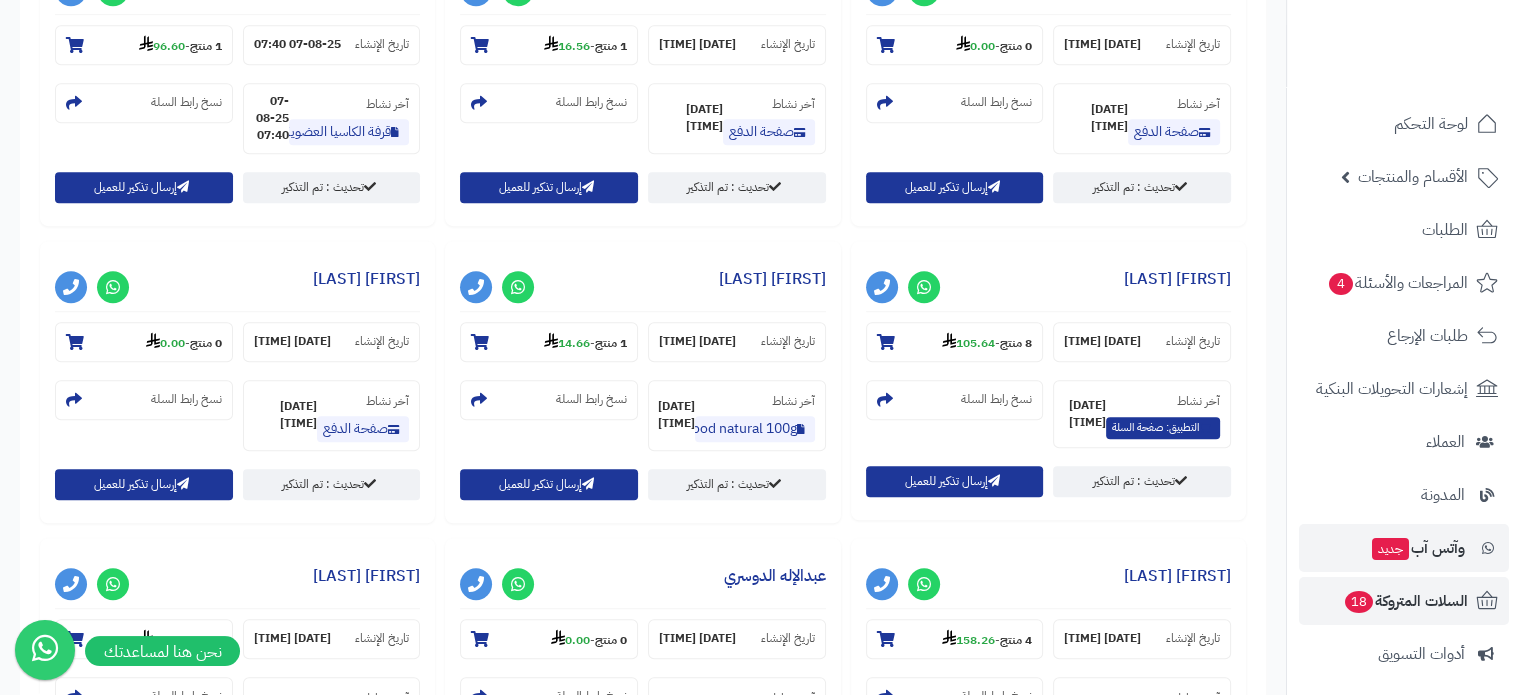scroll, scrollTop: 272, scrollLeft: 0, axis: vertical 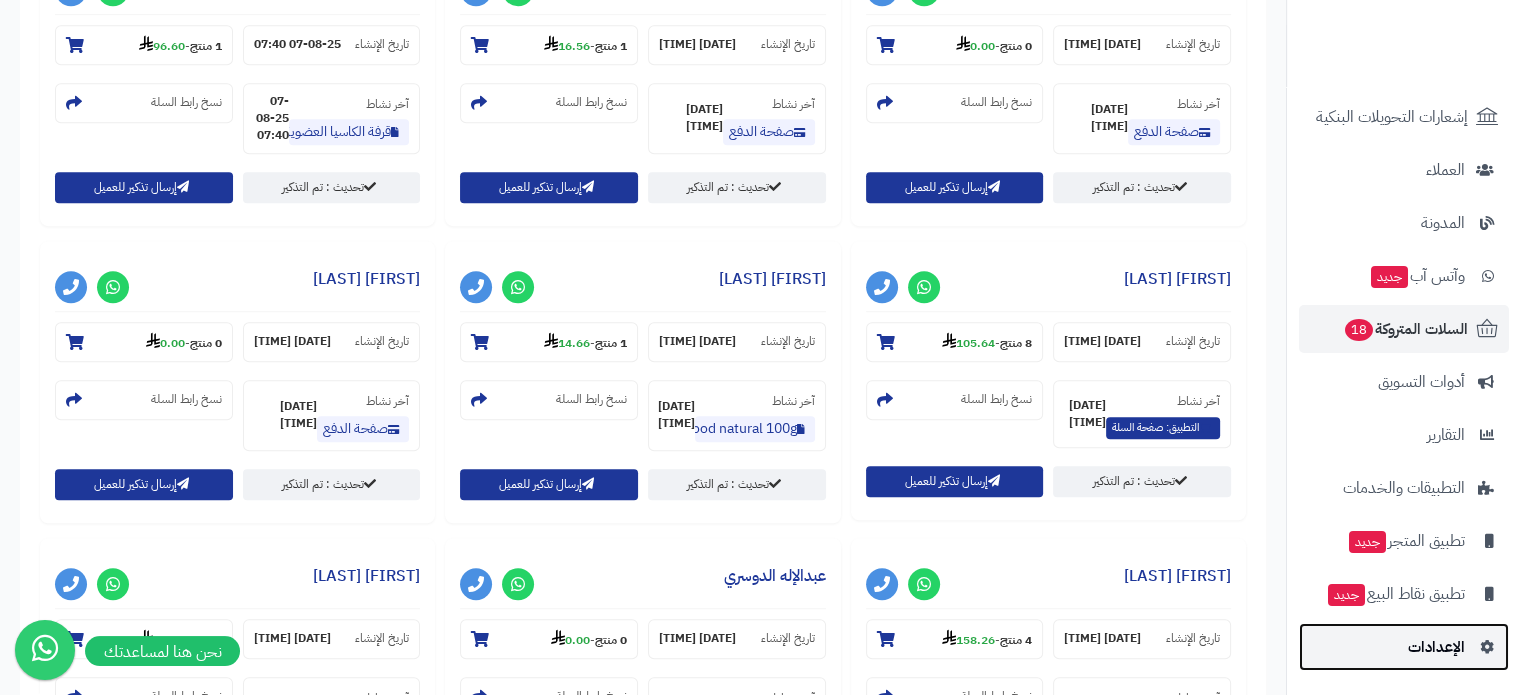 click on "الإعدادات" at bounding box center [1436, 647] 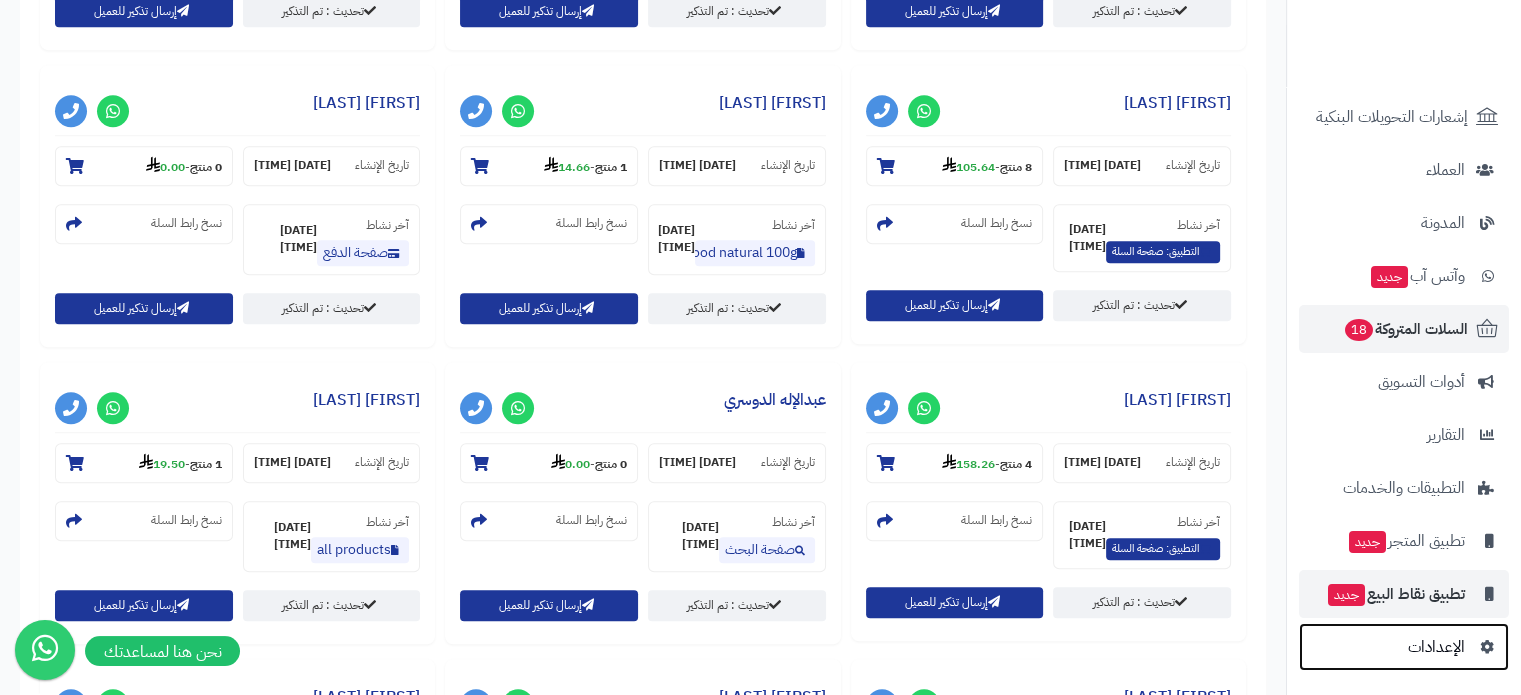 scroll, scrollTop: 1600, scrollLeft: 0, axis: vertical 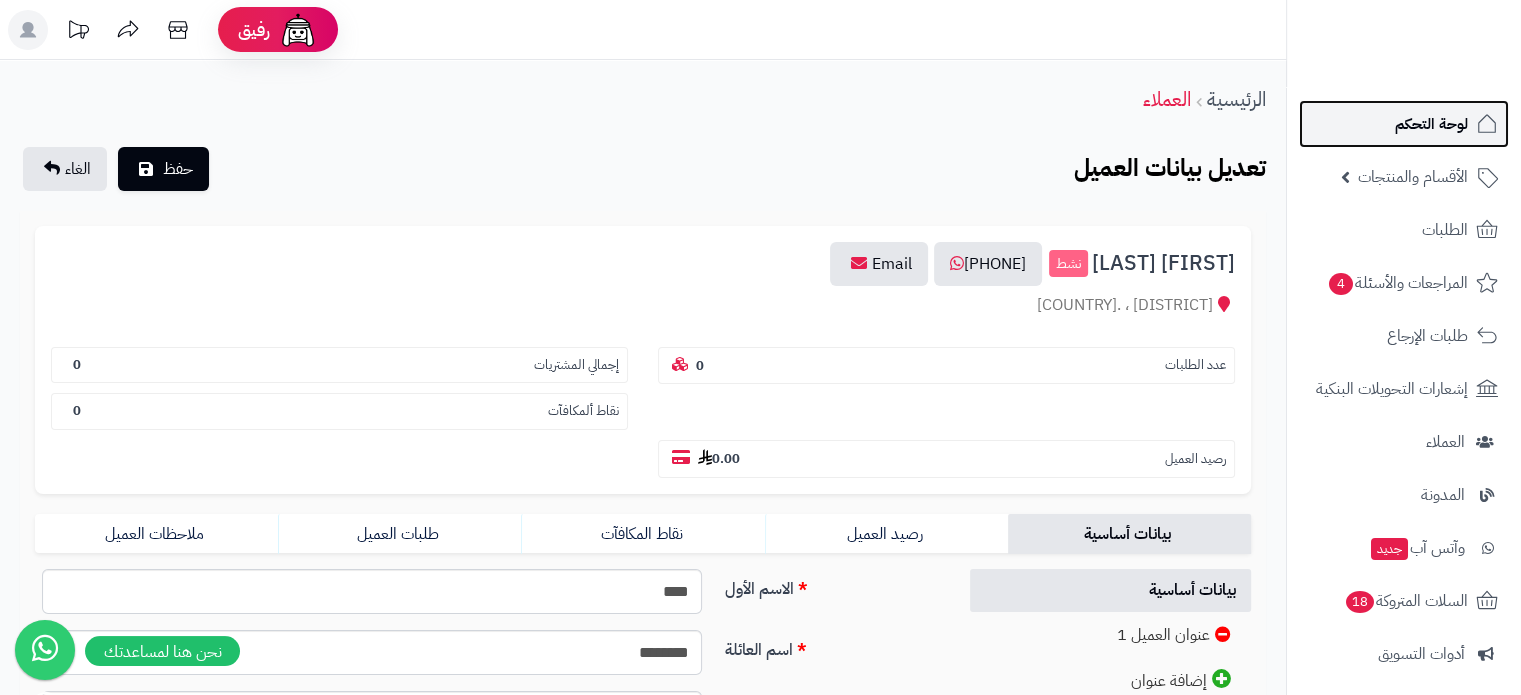 click on "لوحة التحكم" at bounding box center [1431, 124] 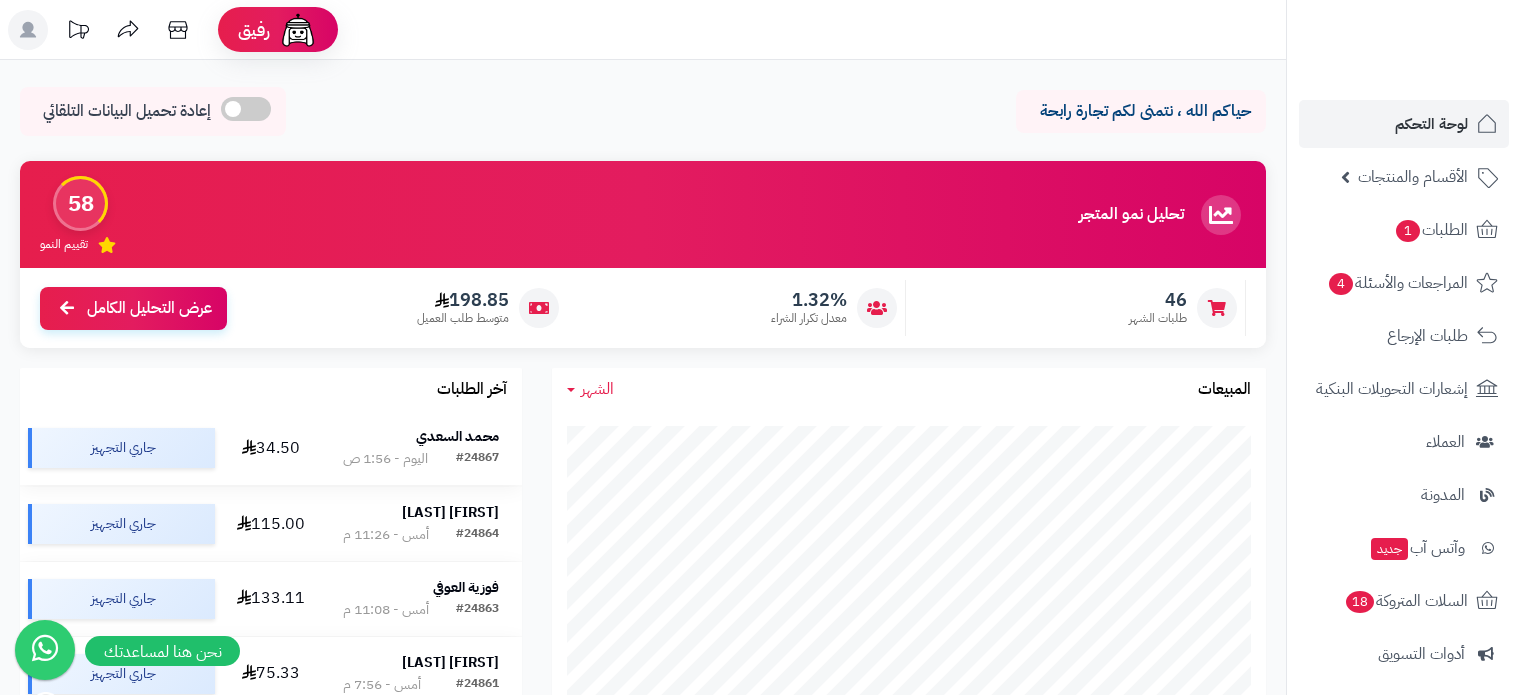 scroll, scrollTop: 0, scrollLeft: 0, axis: both 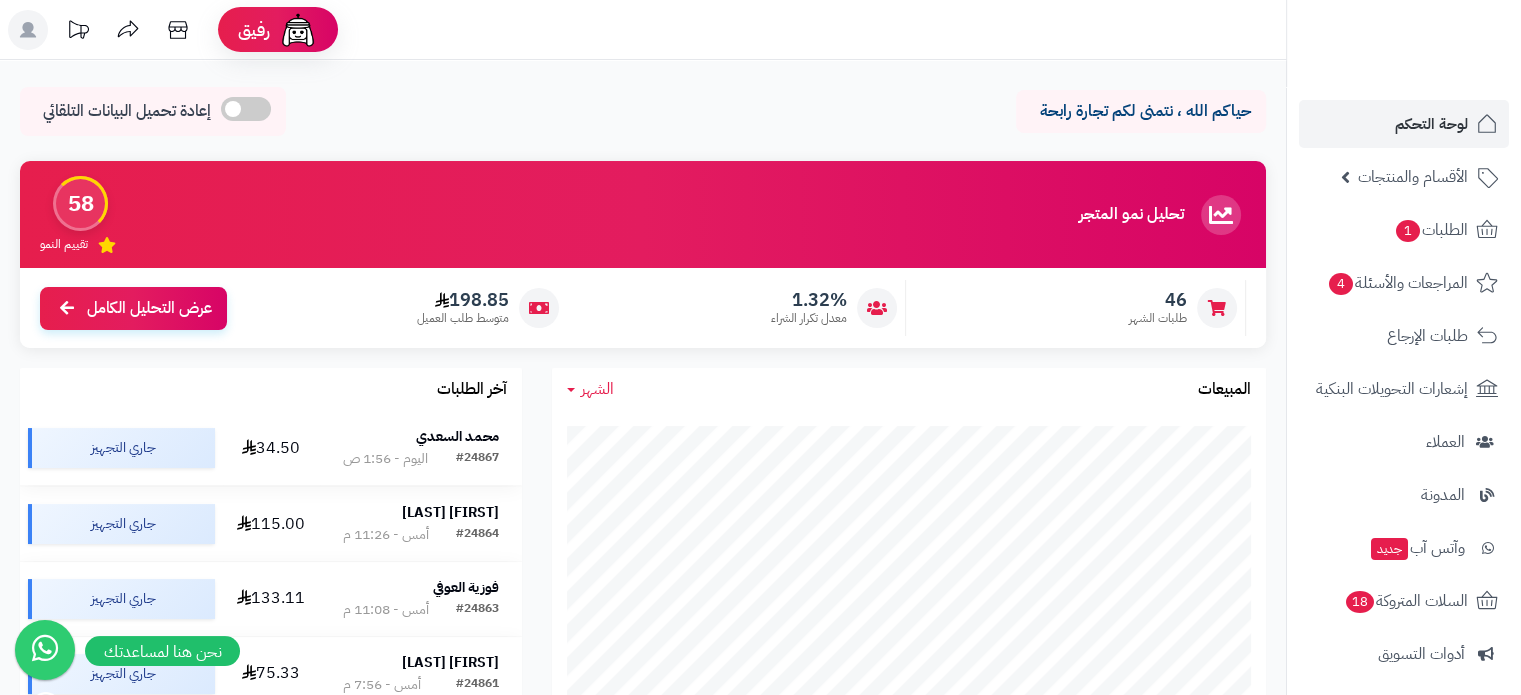 click on "#24867 اليوم - [TIME]" at bounding box center (421, 459) 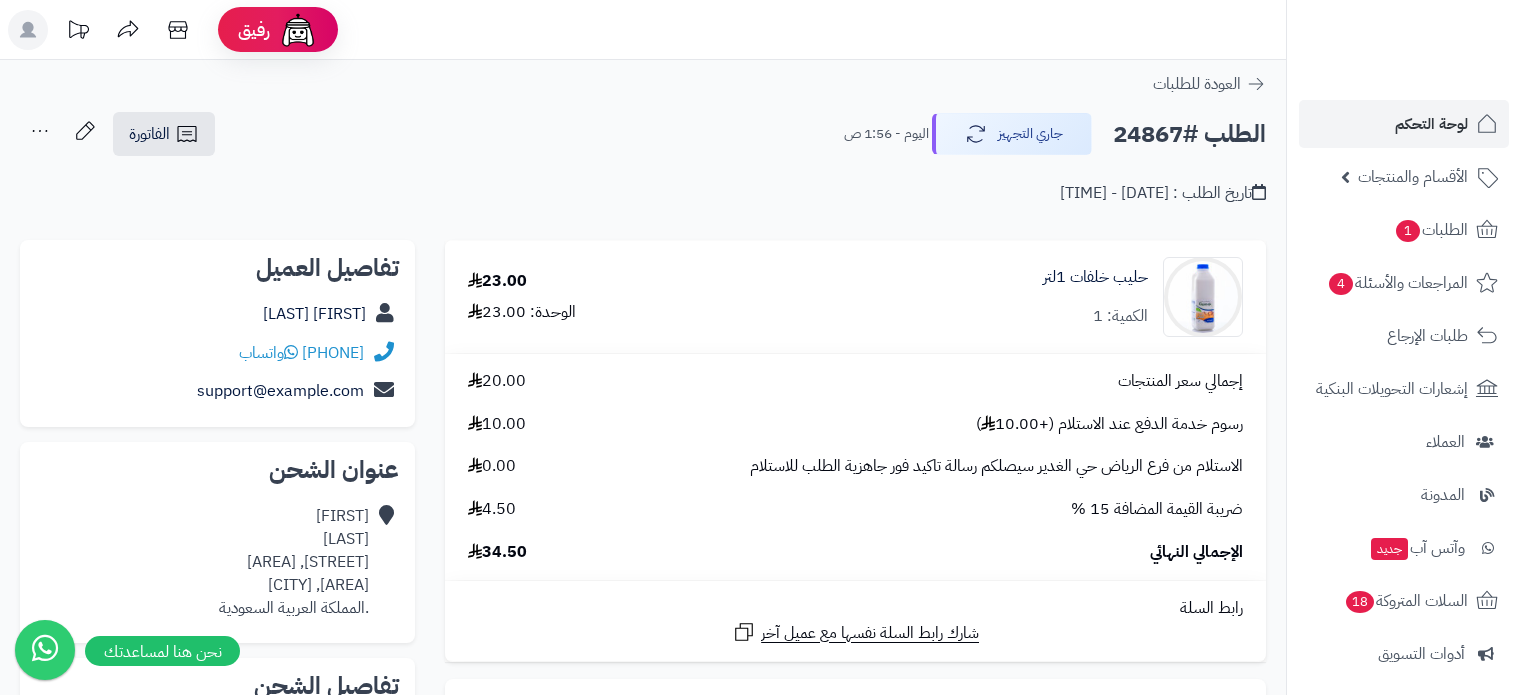 scroll, scrollTop: 0, scrollLeft: 0, axis: both 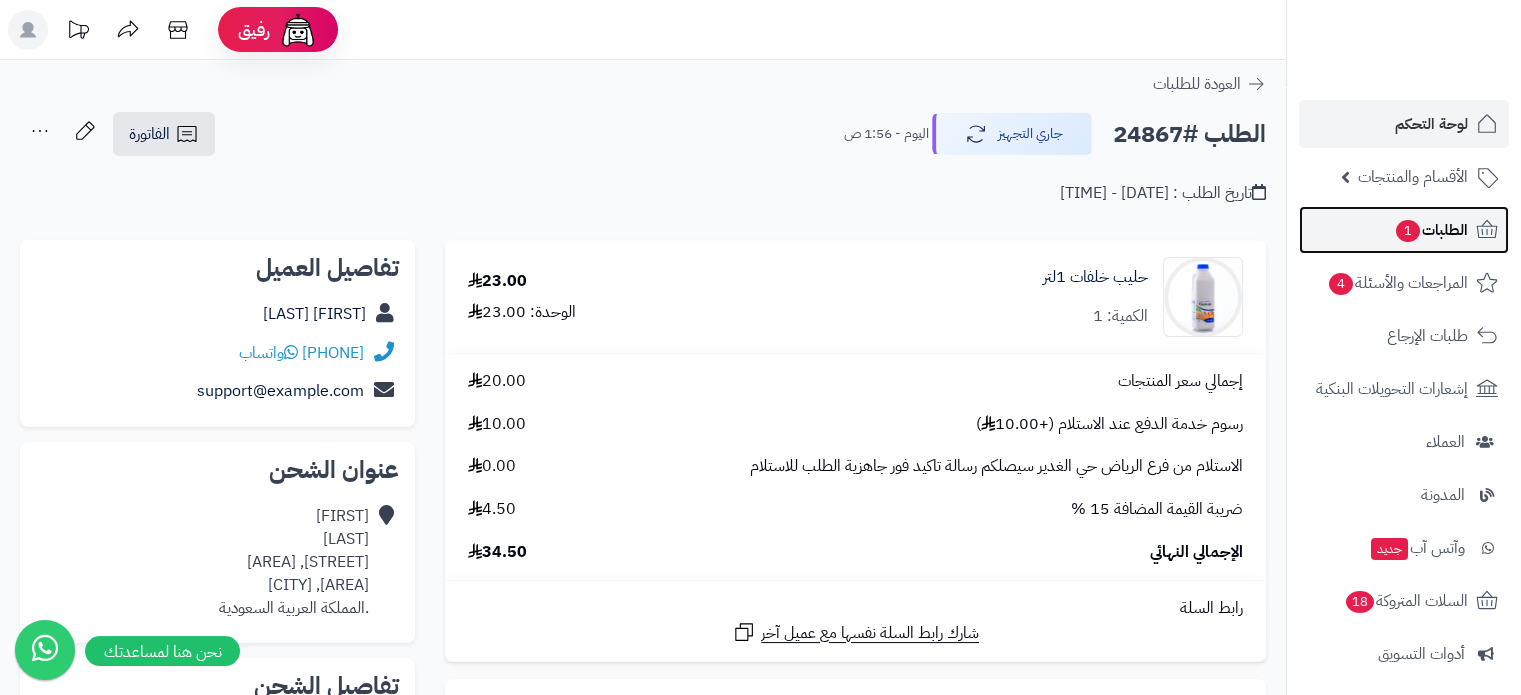 click on "الطلبات  1" at bounding box center (1431, 230) 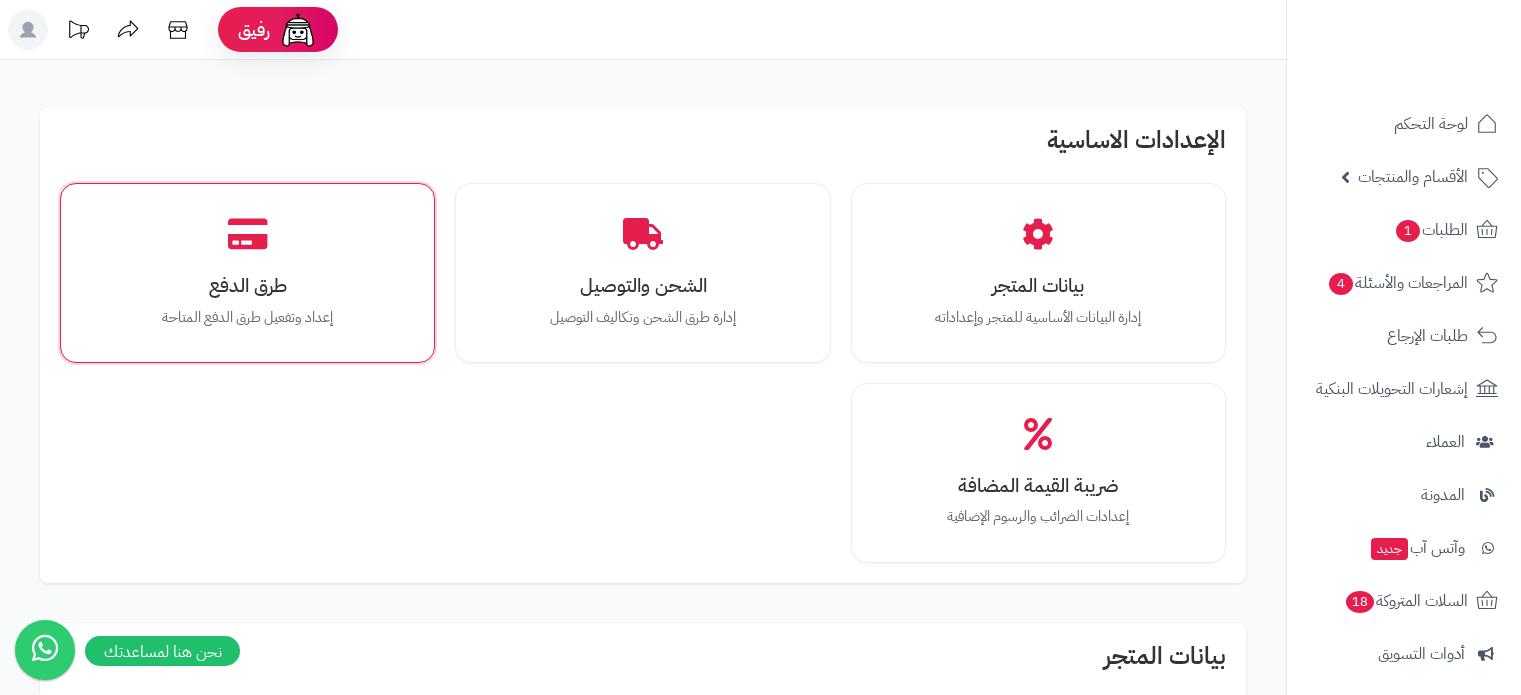 scroll, scrollTop: 0, scrollLeft: 0, axis: both 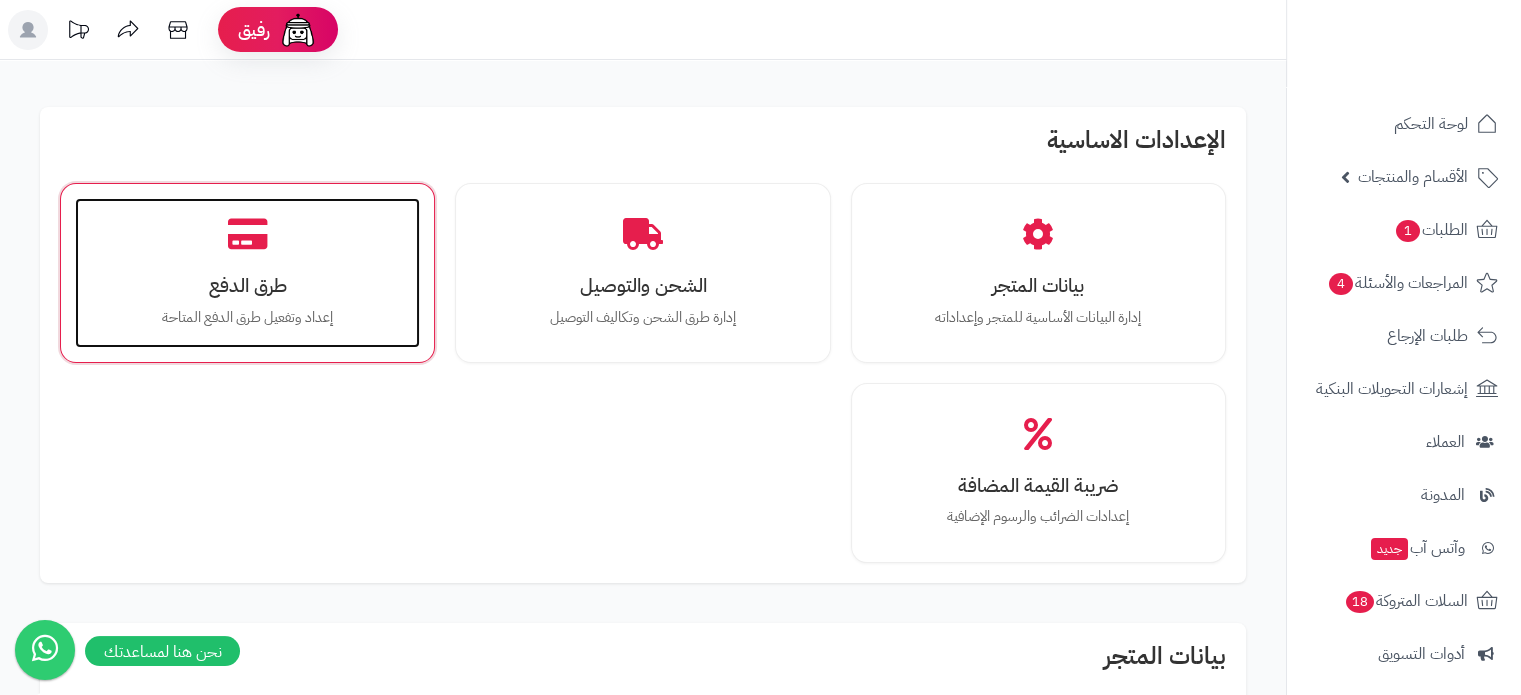 click on "طرق الدفع إعداد وتفعيل طرق الدفع المتاحة" at bounding box center (247, 273) 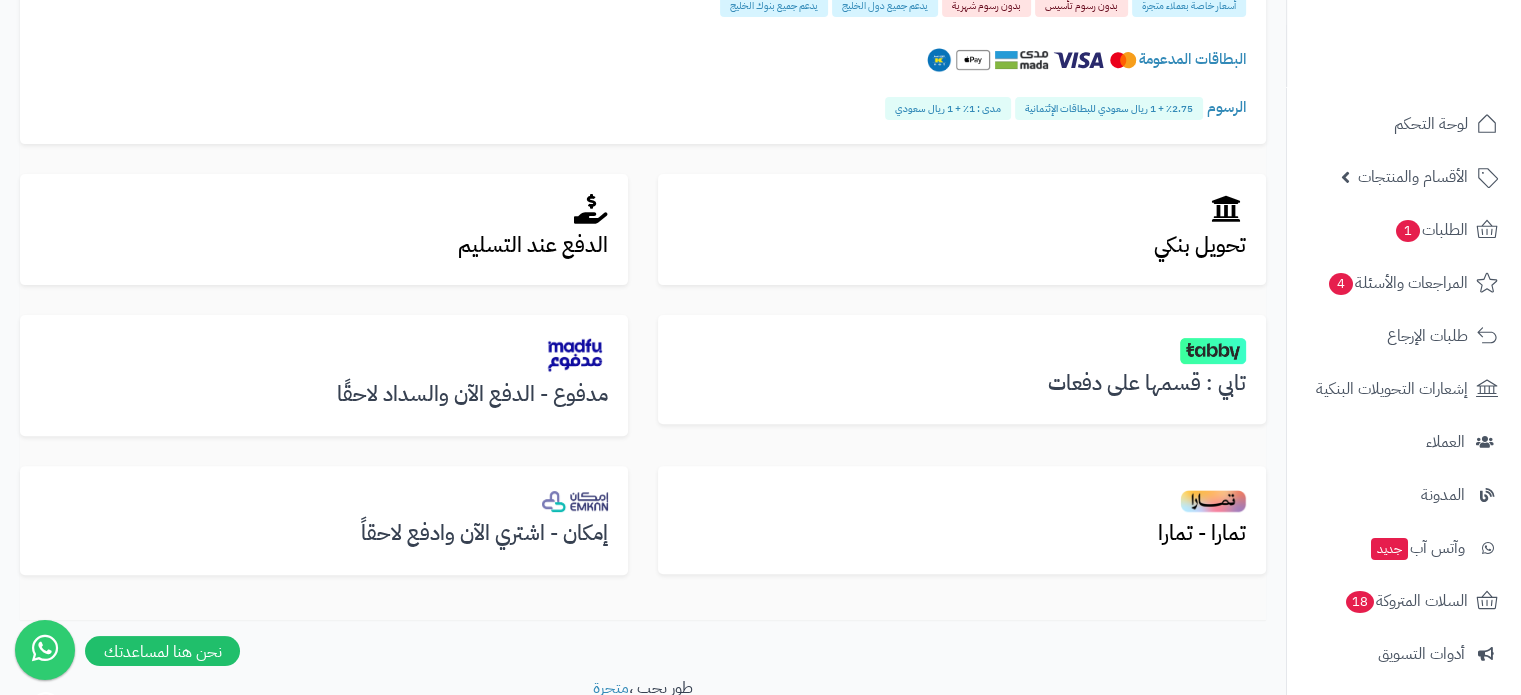 scroll, scrollTop: 588, scrollLeft: 0, axis: vertical 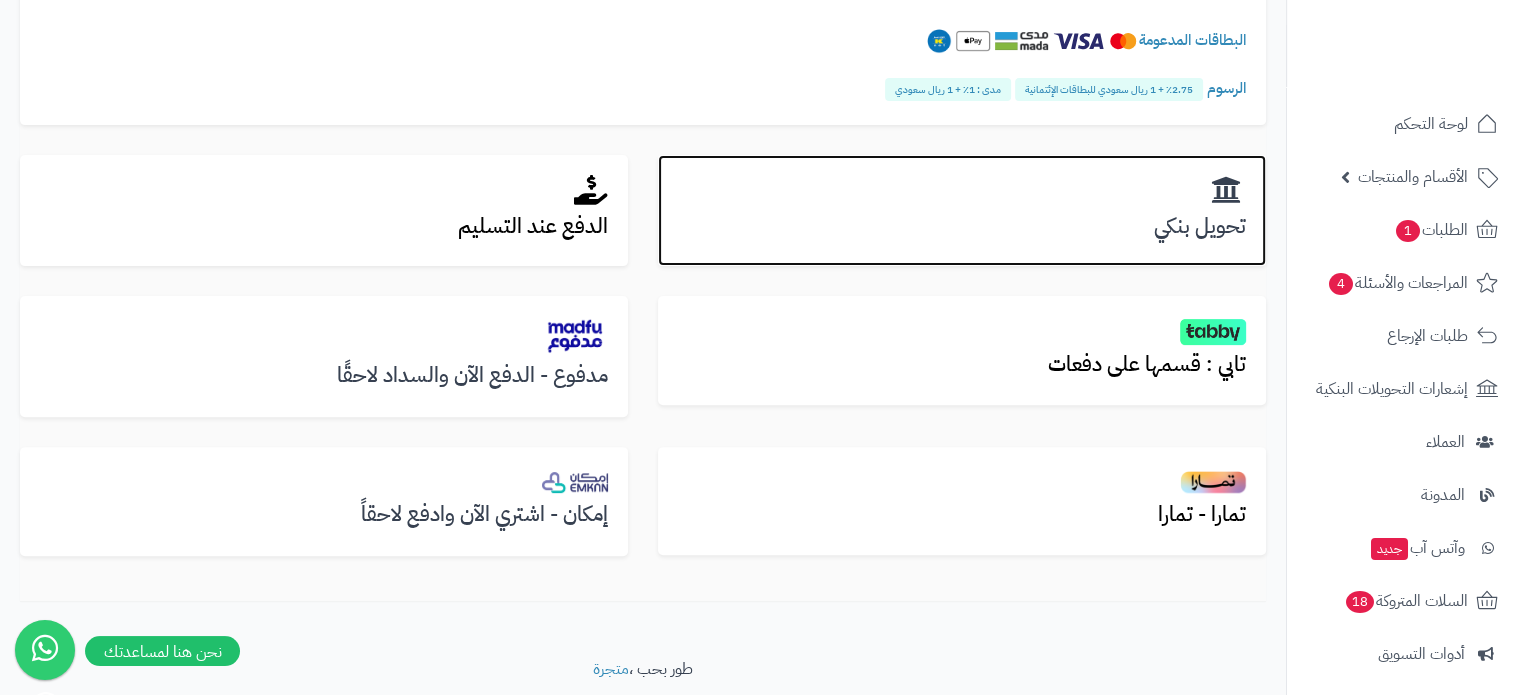 click on "تحويل بنكي" at bounding box center [962, 226] 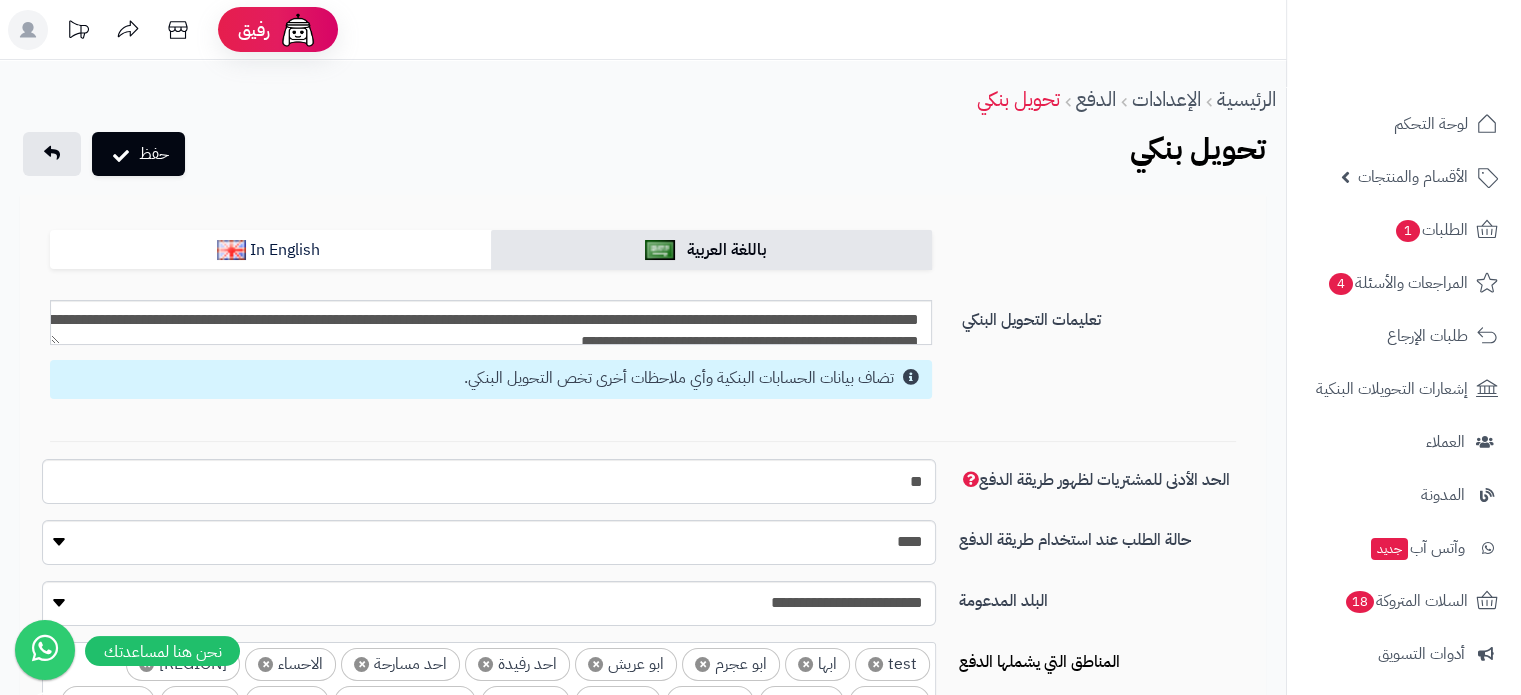 scroll, scrollTop: 471, scrollLeft: 0, axis: vertical 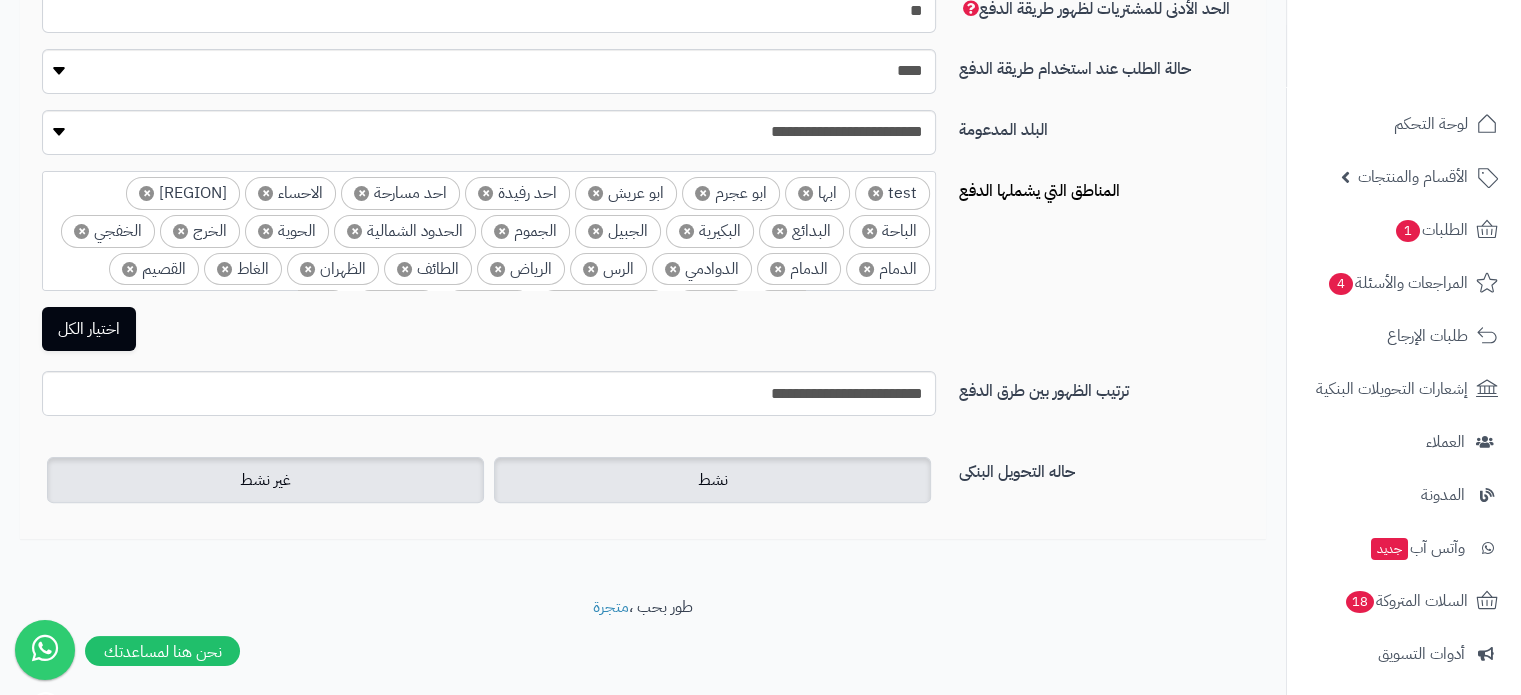 click on "غير نشط" at bounding box center (265, 480) 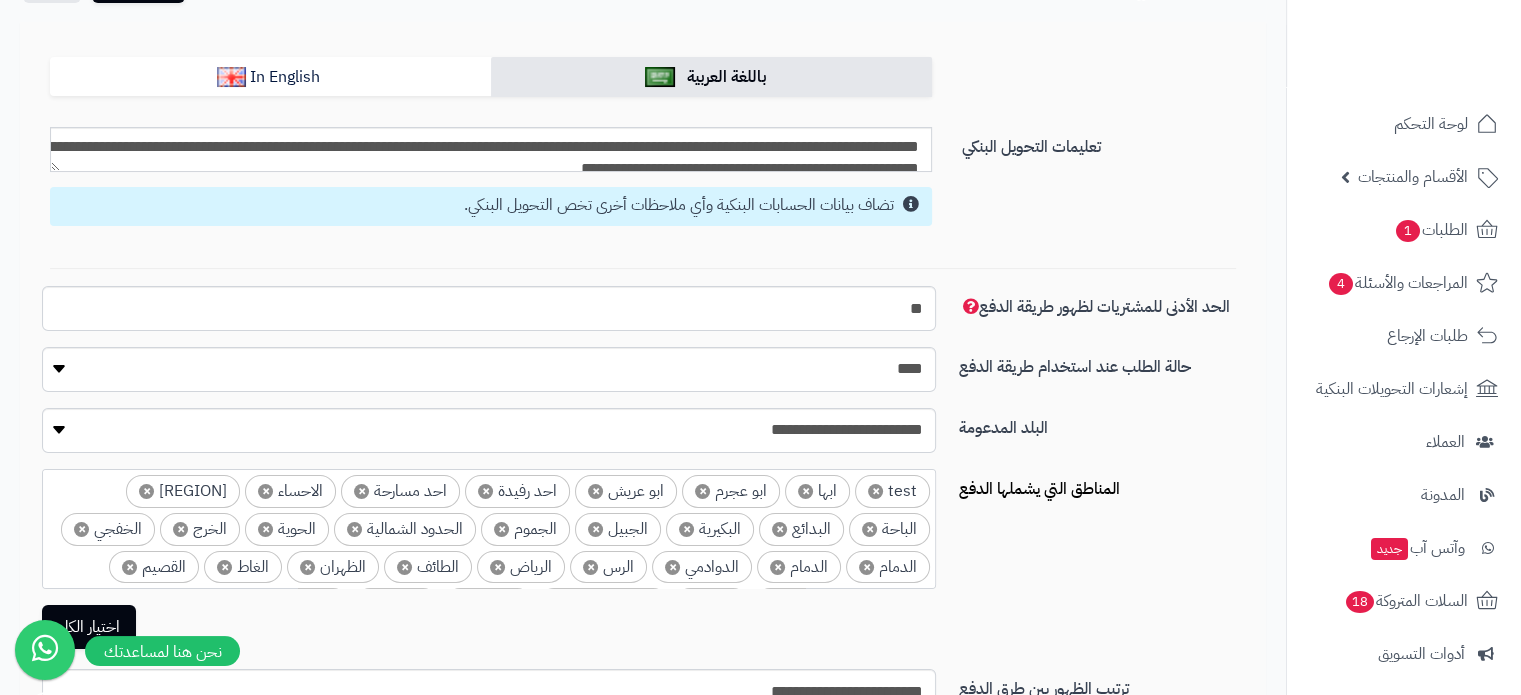 scroll, scrollTop: 0, scrollLeft: 0, axis: both 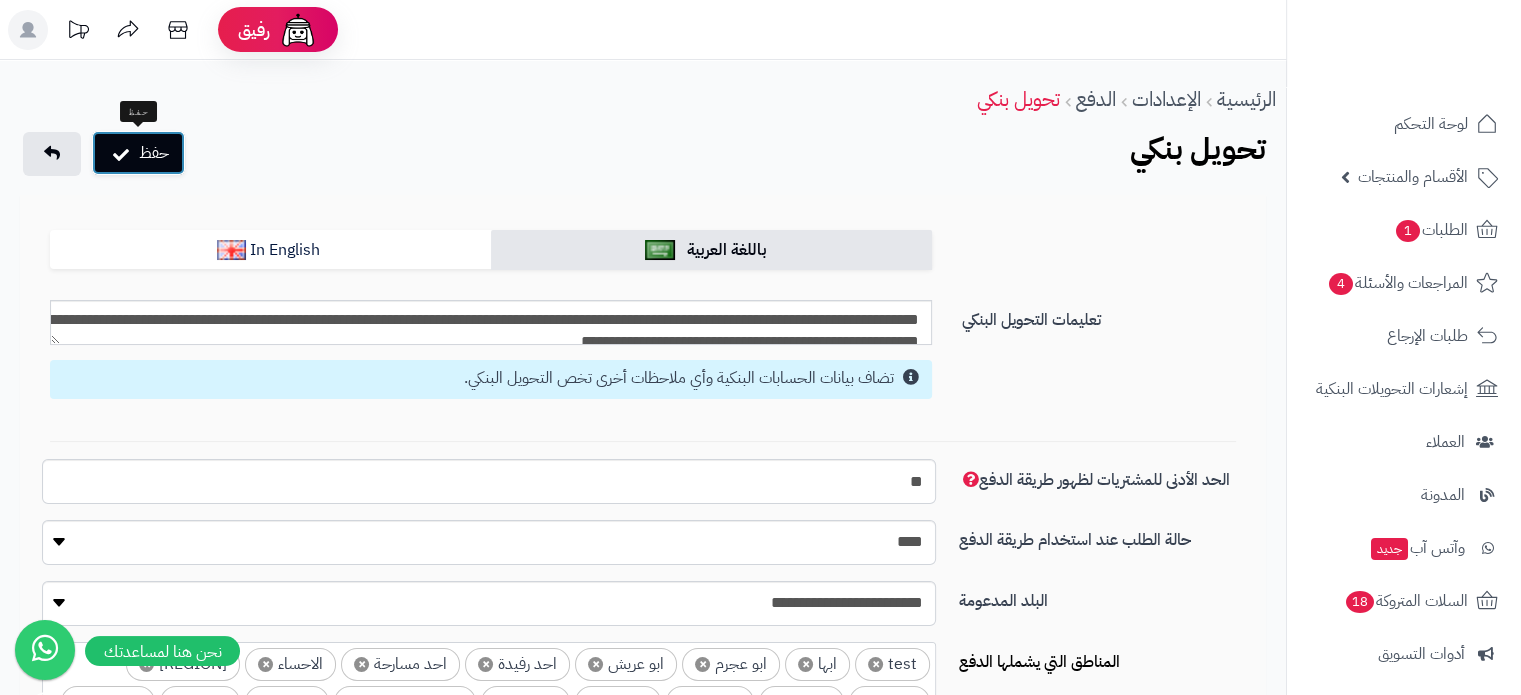 click at bounding box center (121, 153) 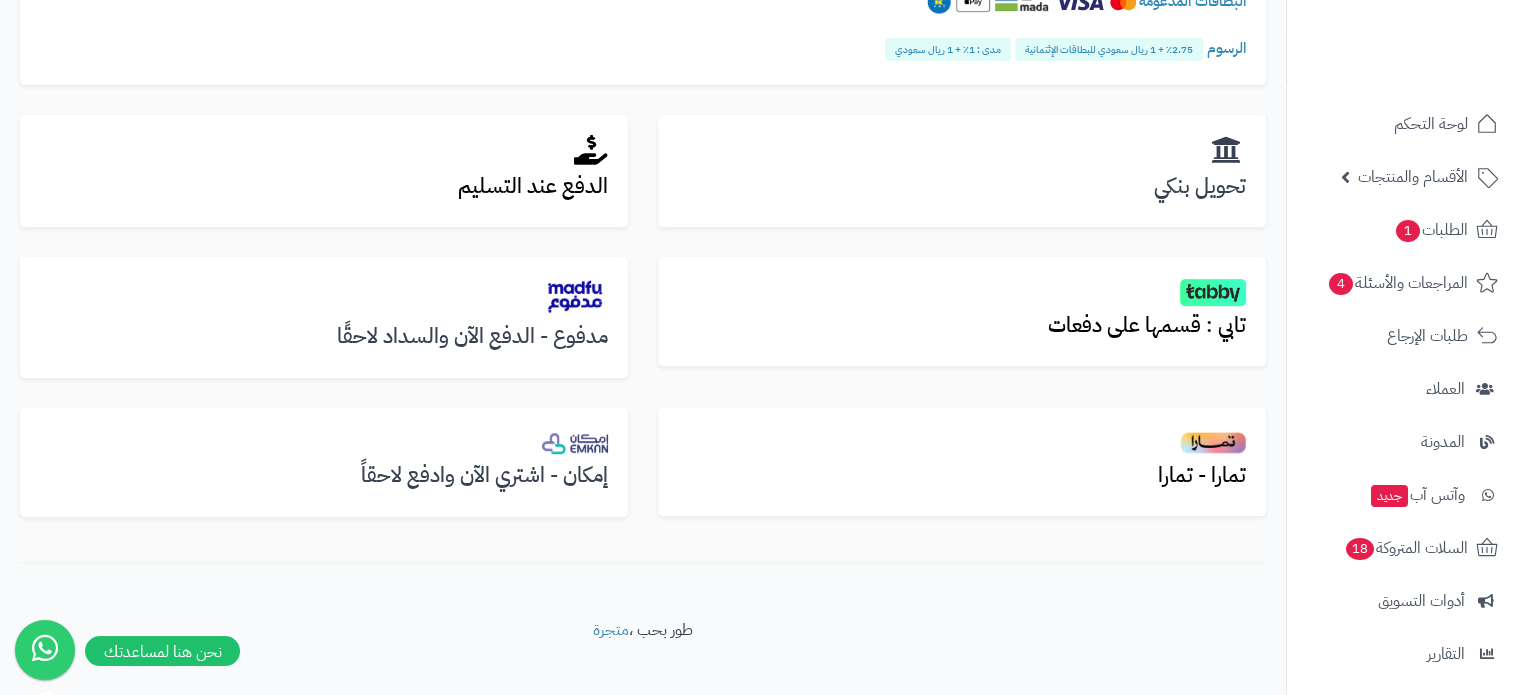 scroll, scrollTop: 700, scrollLeft: 0, axis: vertical 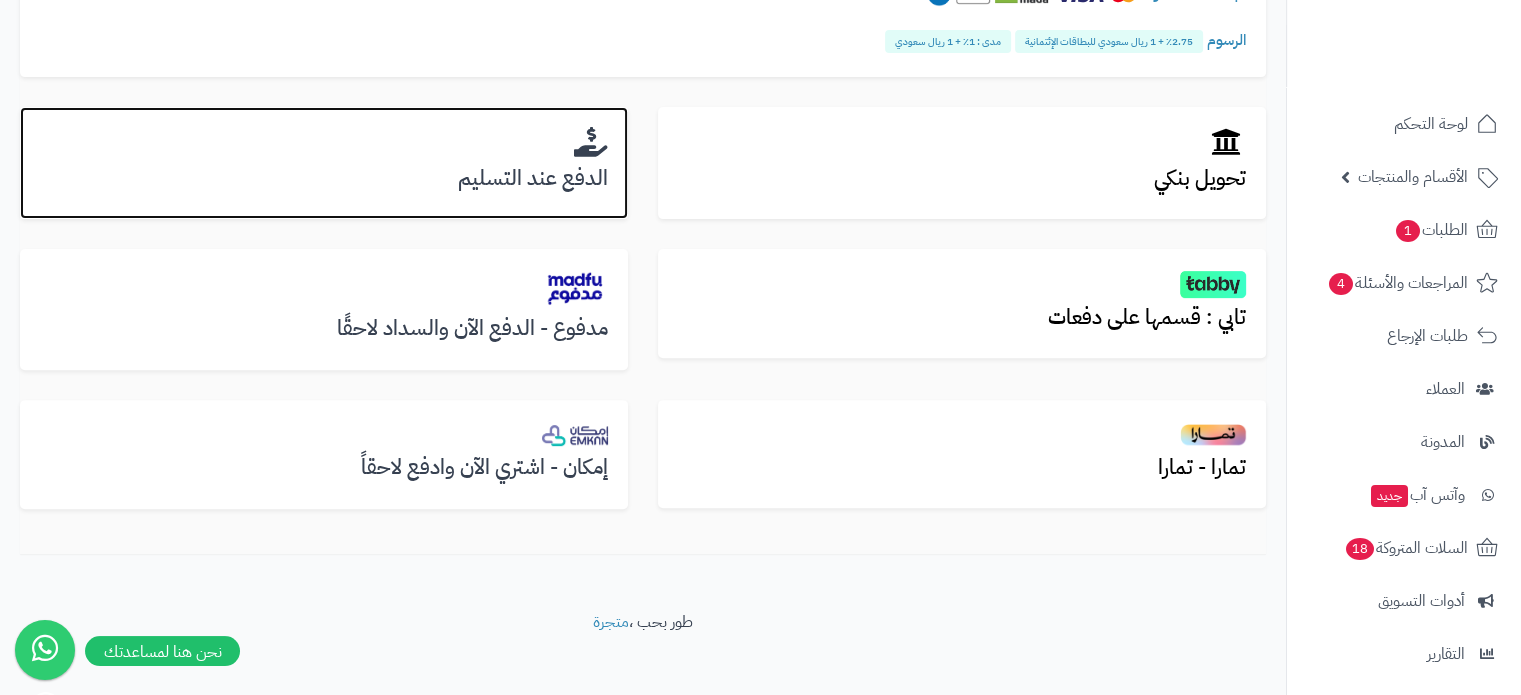 click on "الدفع عند التسليم" at bounding box center [324, 178] 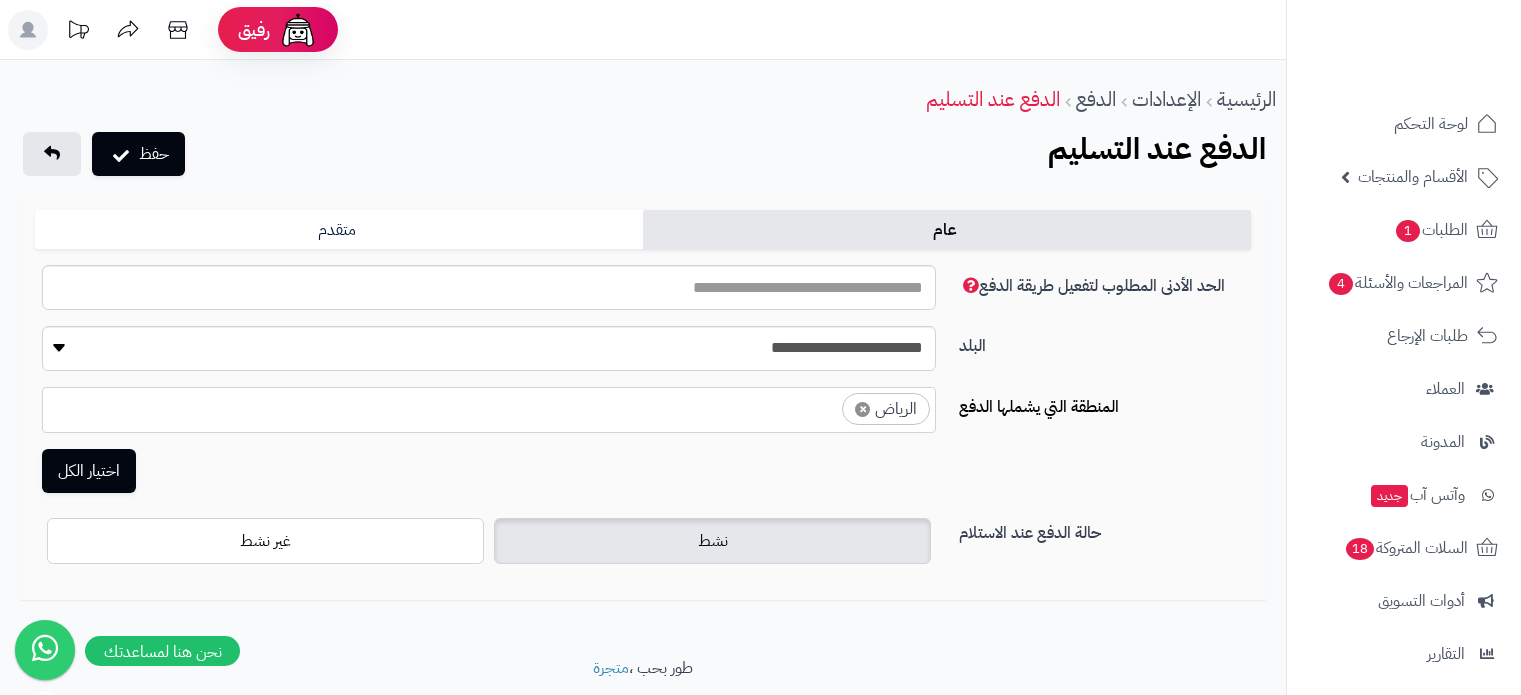 select on "****" 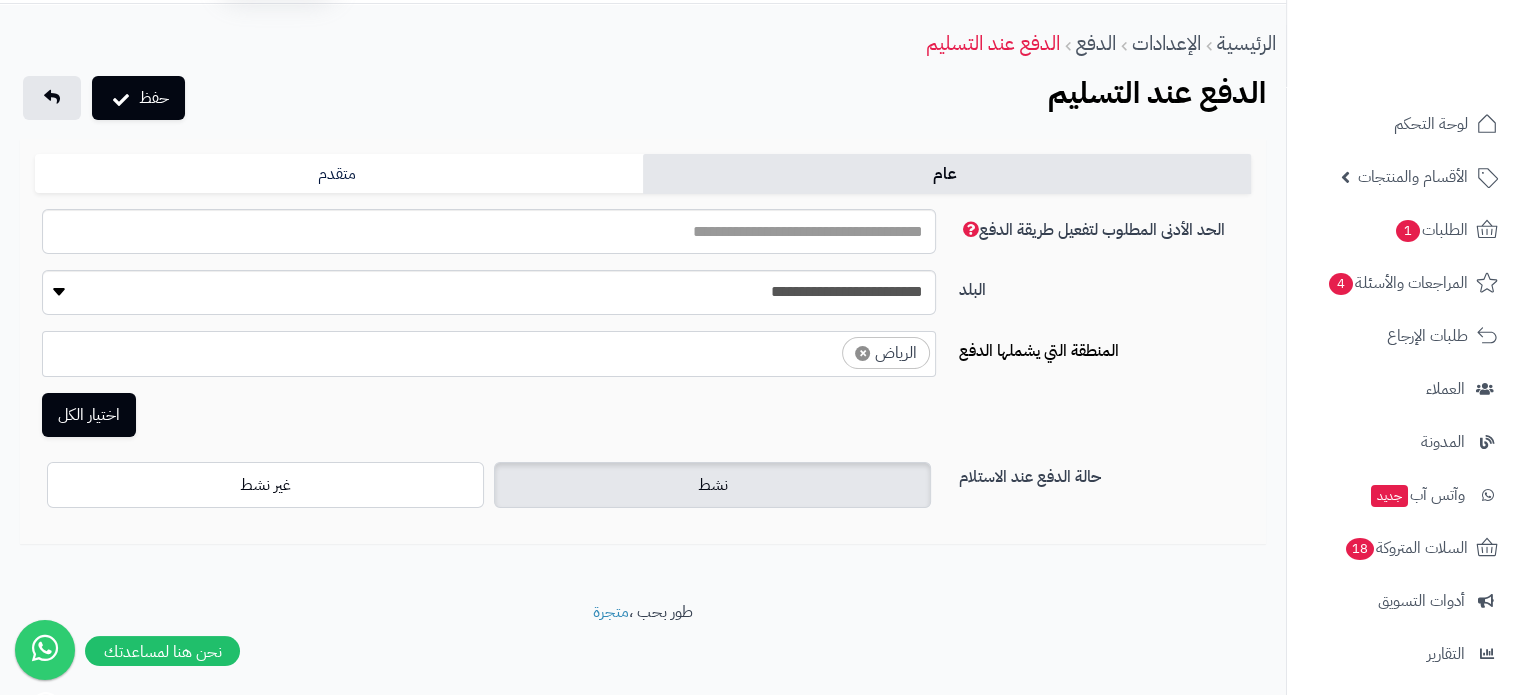 scroll, scrollTop: 60, scrollLeft: 0, axis: vertical 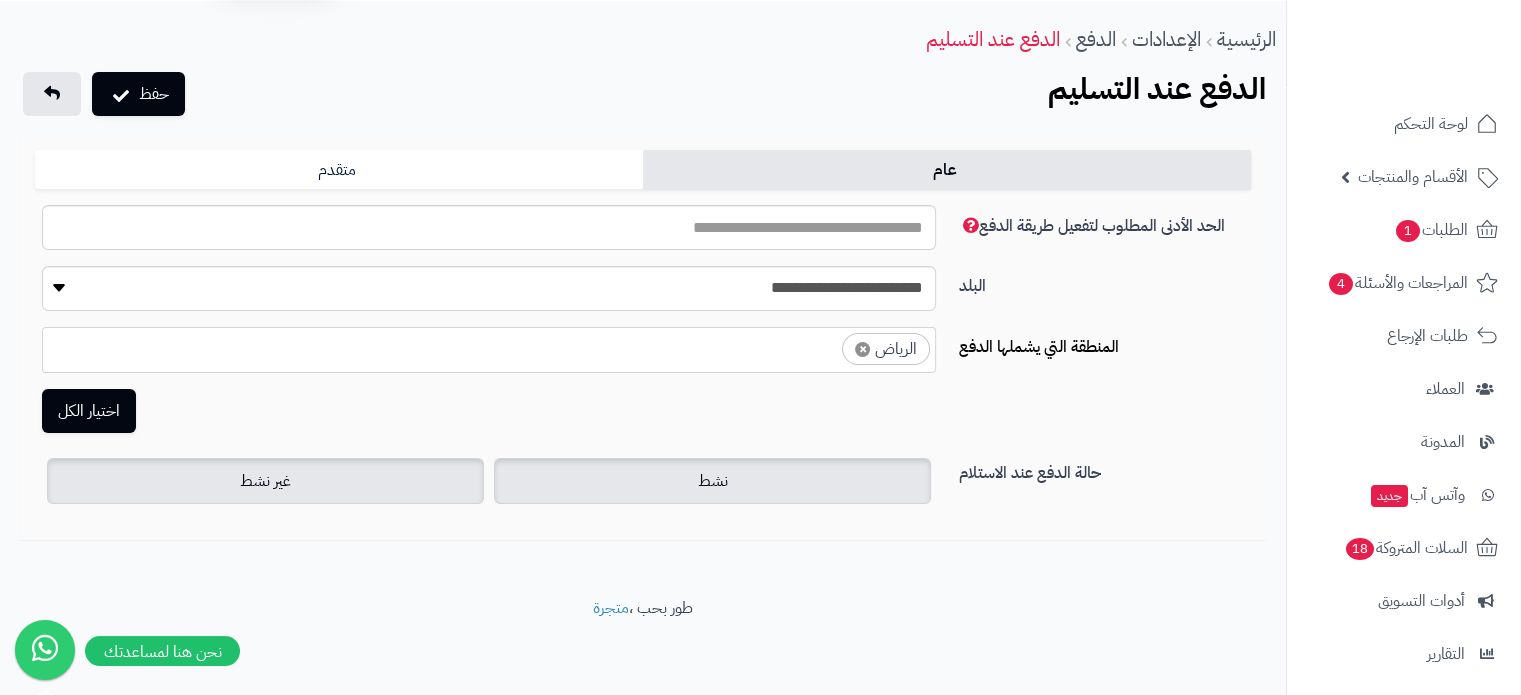 click on "غير نشط" at bounding box center (265, 481) 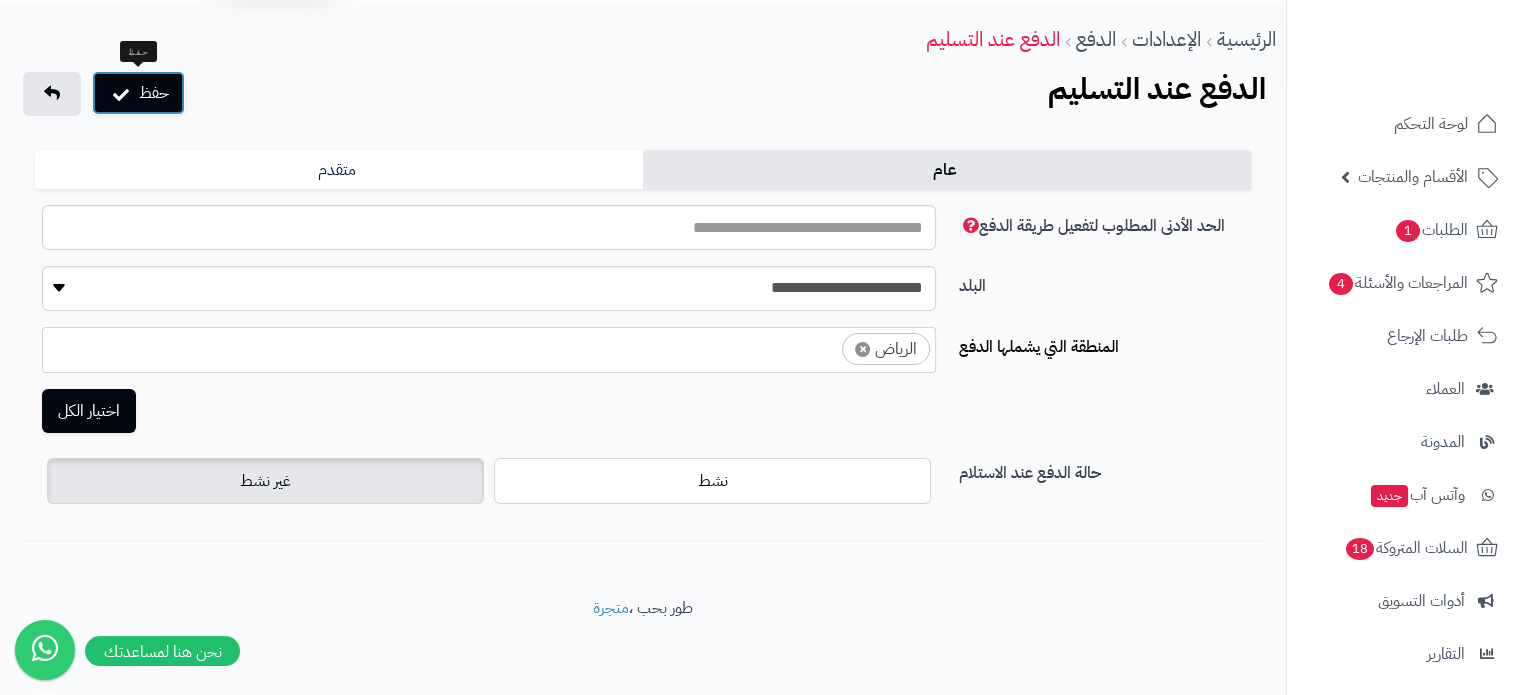click on "حفظ" at bounding box center [138, 93] 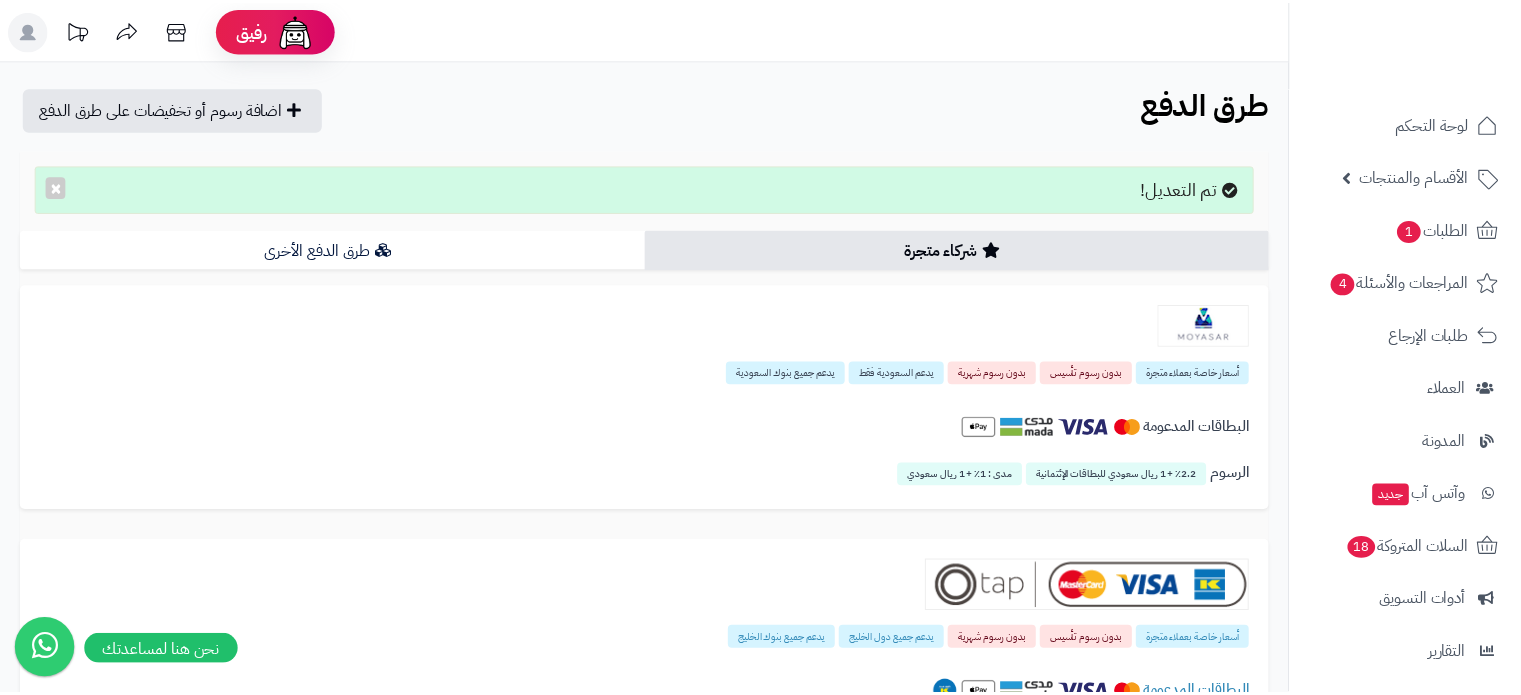 scroll, scrollTop: 0, scrollLeft: 0, axis: both 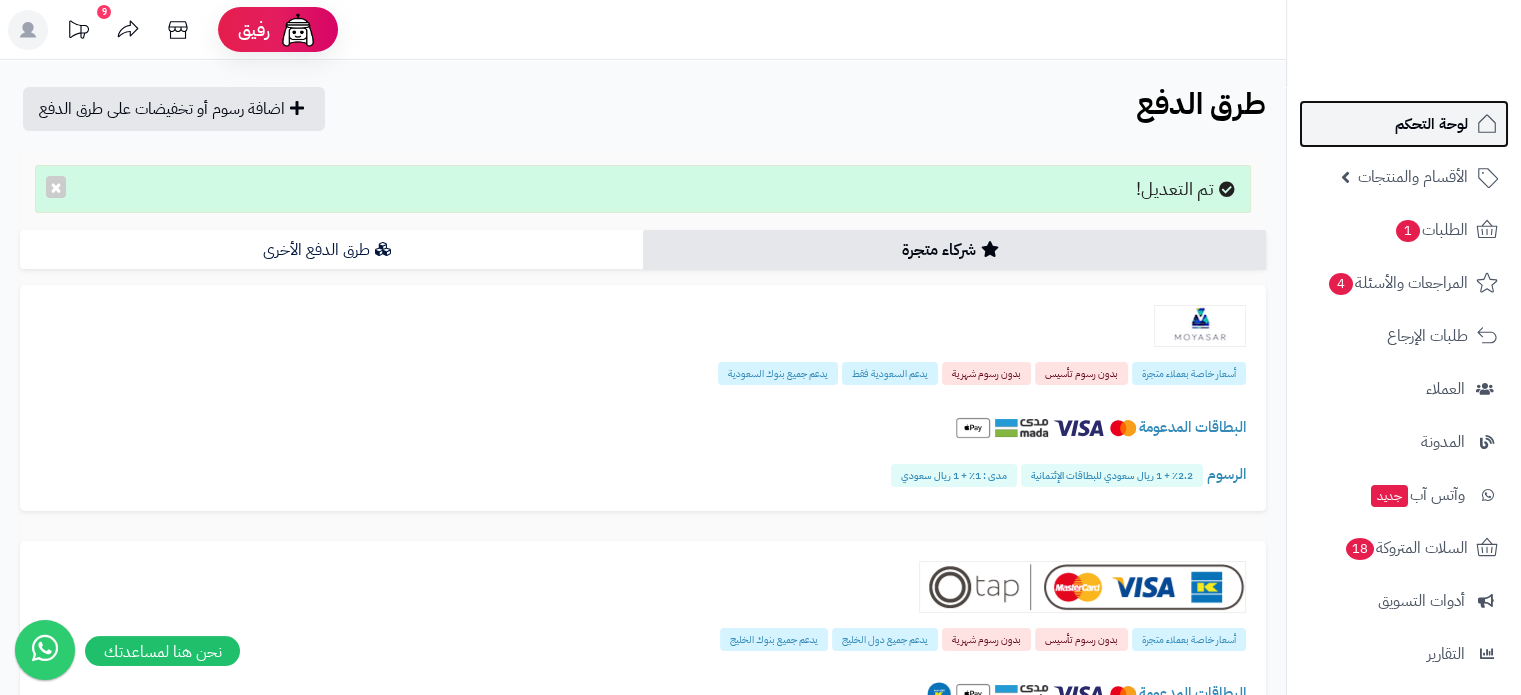 click on "لوحة التحكم" at bounding box center (1431, 124) 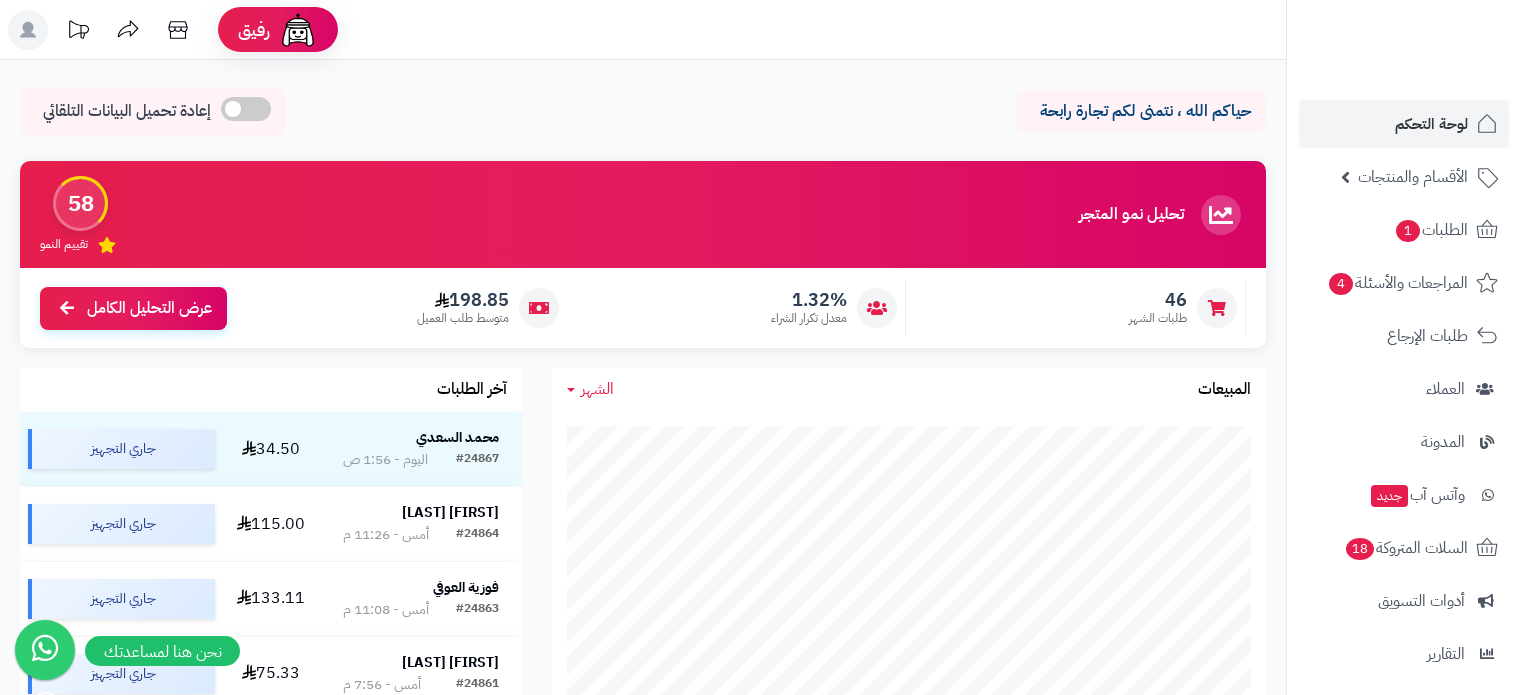 scroll, scrollTop: 0, scrollLeft: 0, axis: both 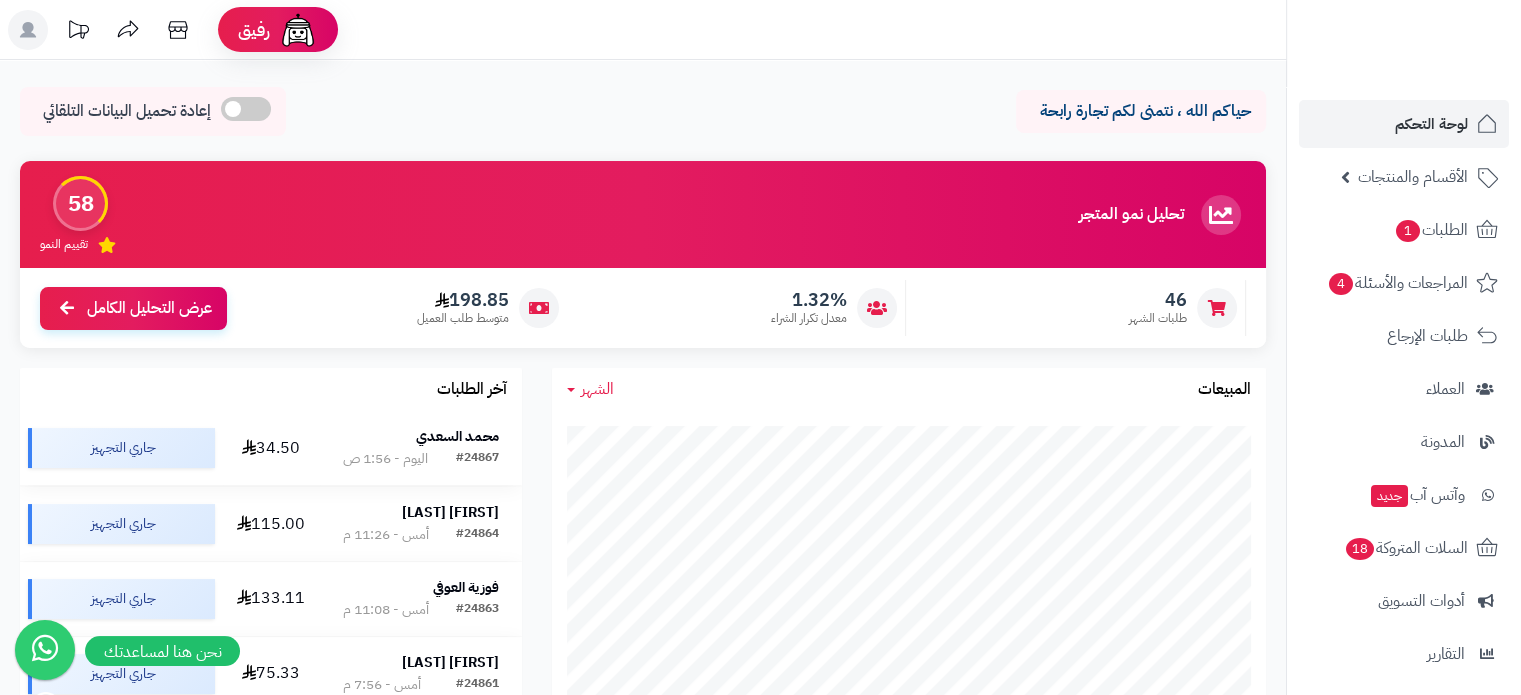 click on "محمد  السعدي" at bounding box center [457, 436] 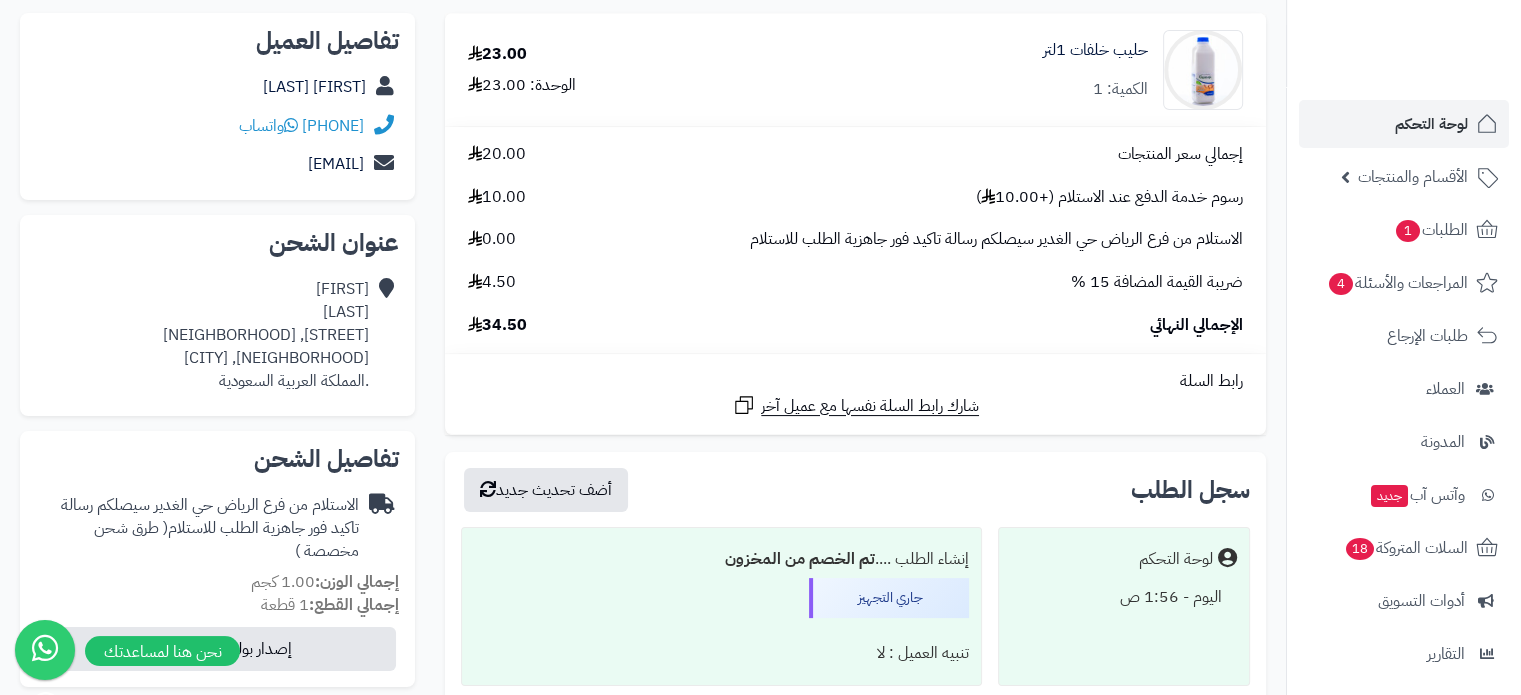 scroll, scrollTop: 0, scrollLeft: 0, axis: both 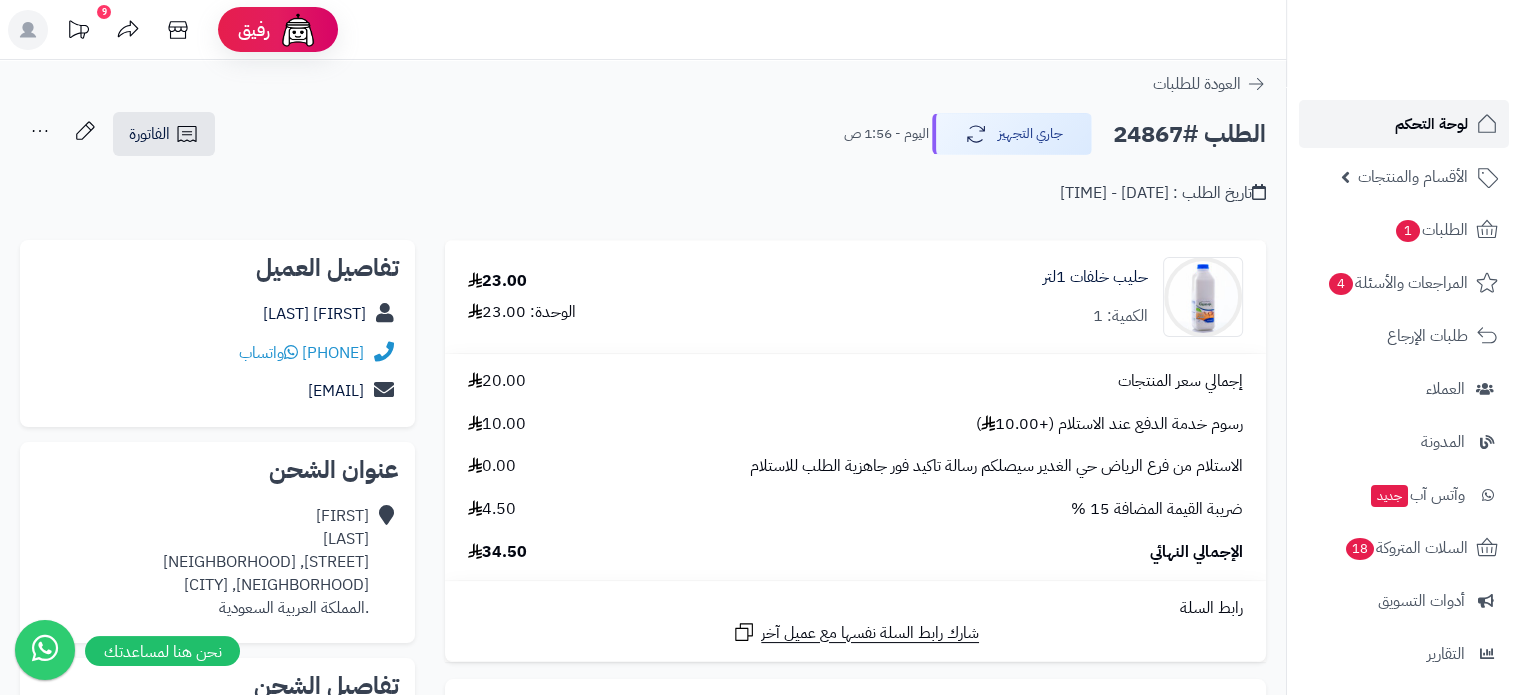 click on "لوحة التحكم" at bounding box center [1404, 124] 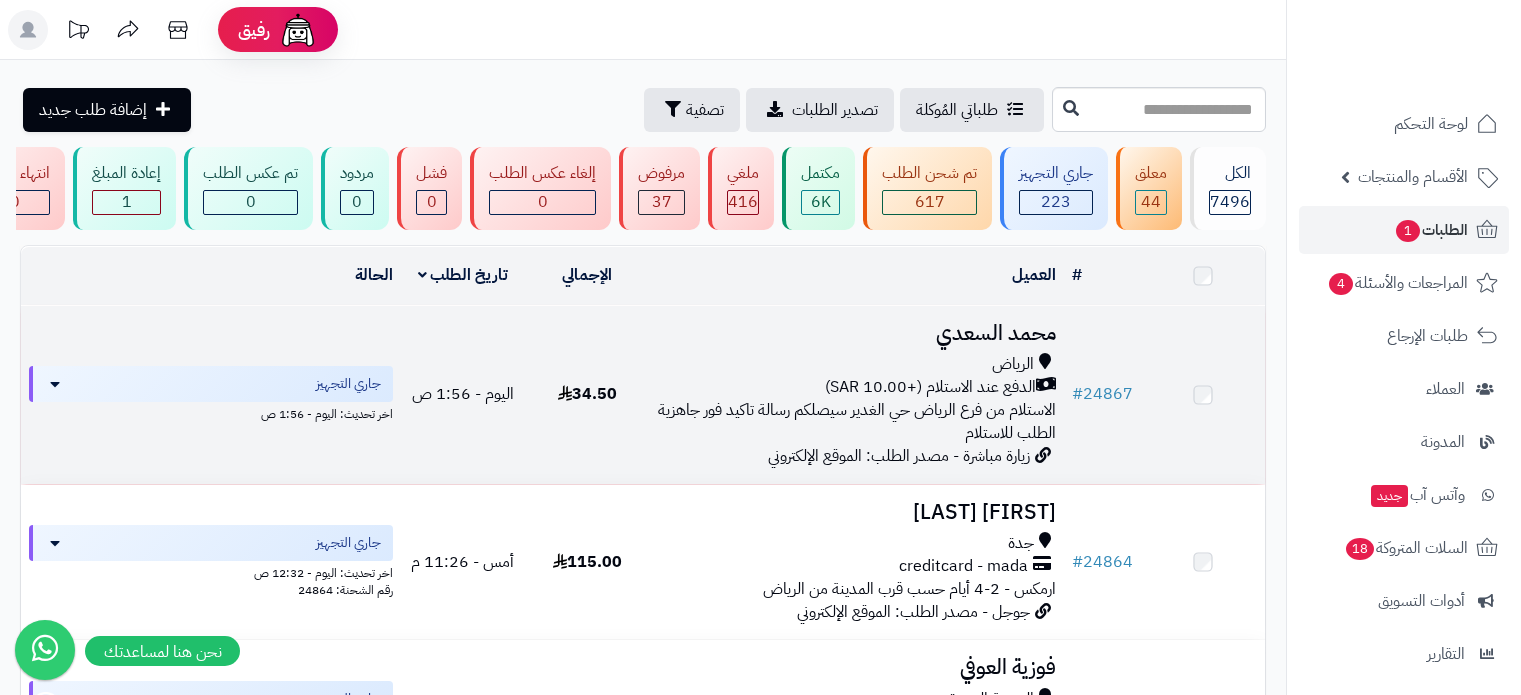 scroll, scrollTop: 0, scrollLeft: 0, axis: both 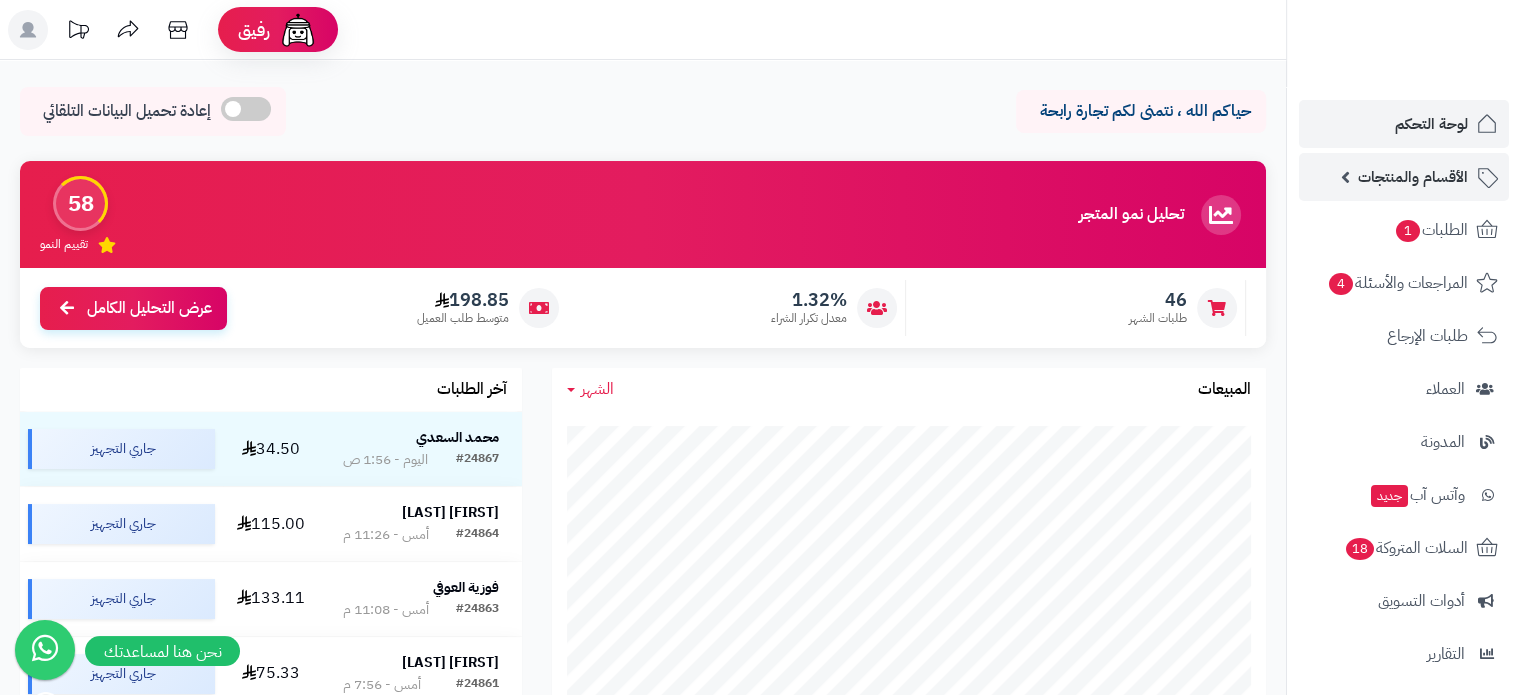 click on "الأقسام والمنتجات" at bounding box center (1413, 177) 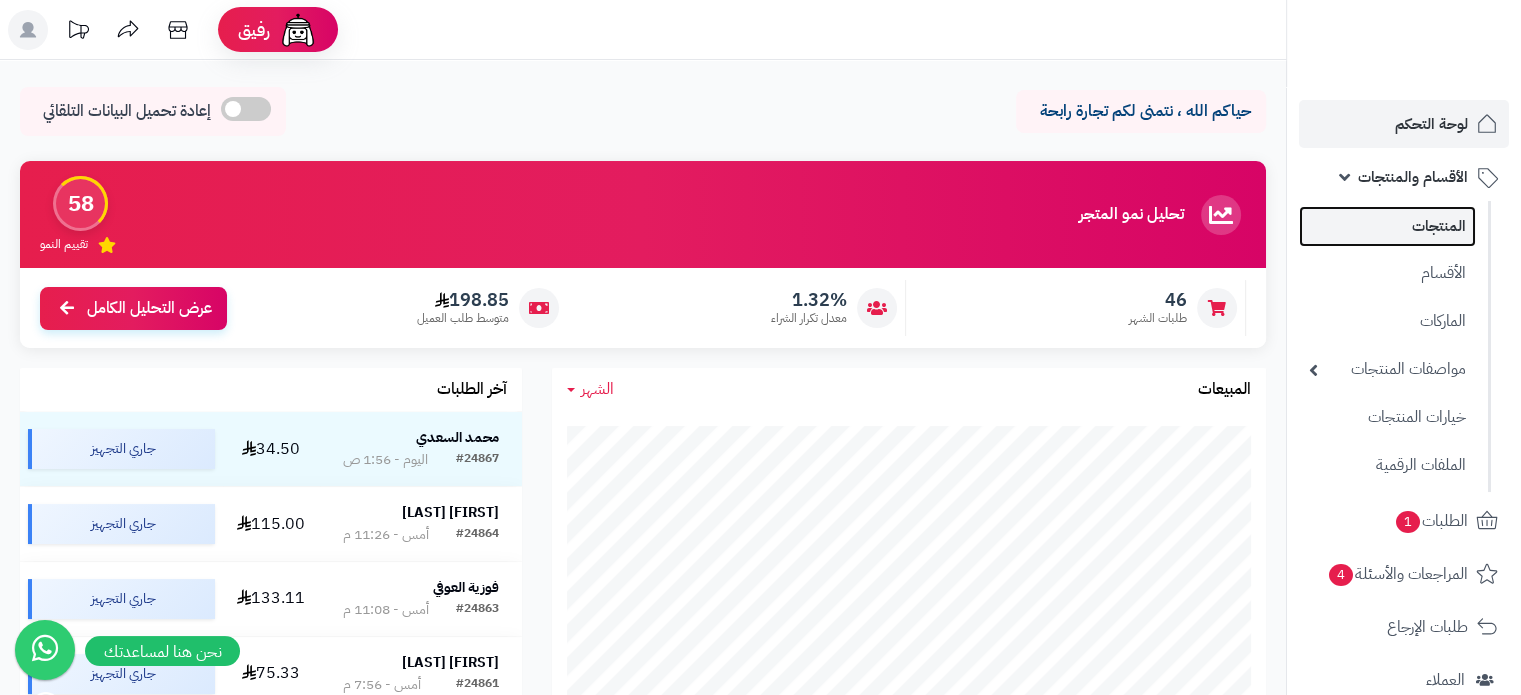 click on "المنتجات" at bounding box center [1387, 226] 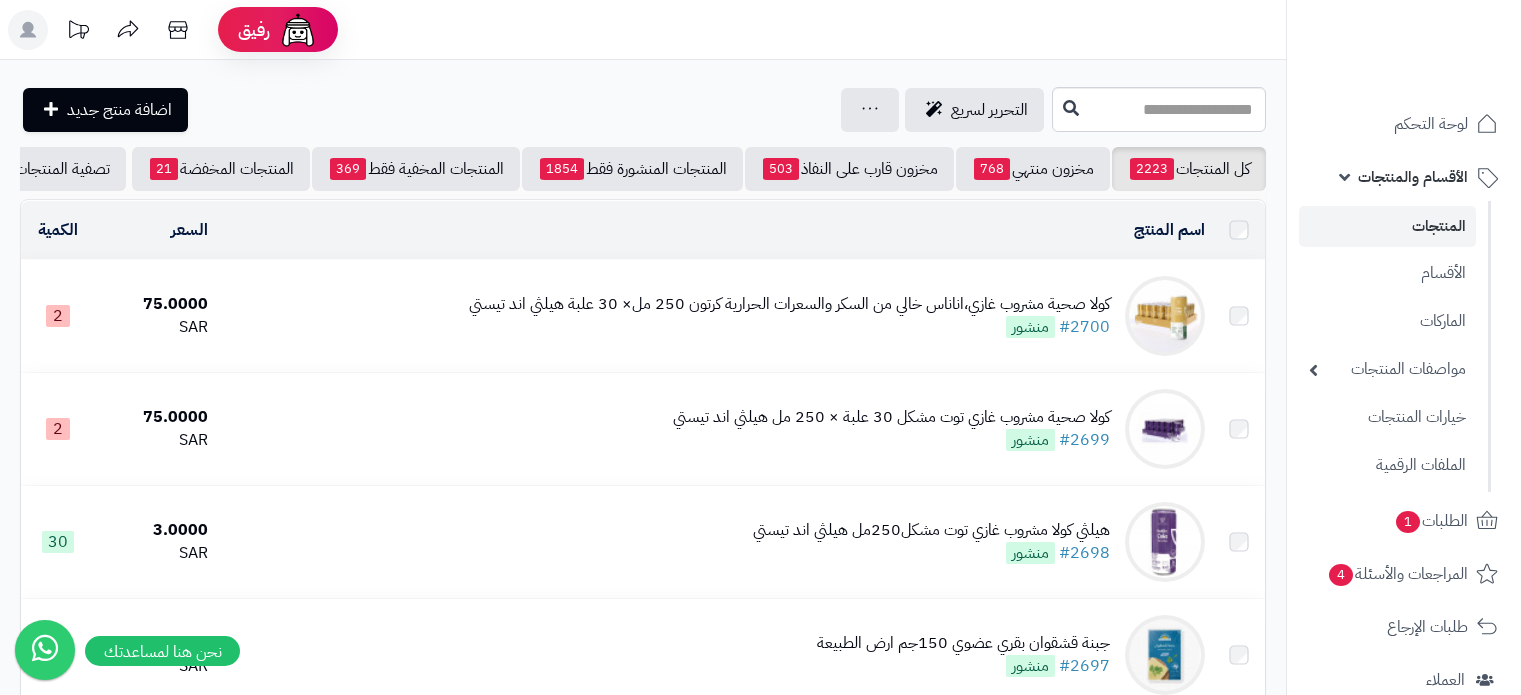 scroll, scrollTop: 0, scrollLeft: 0, axis: both 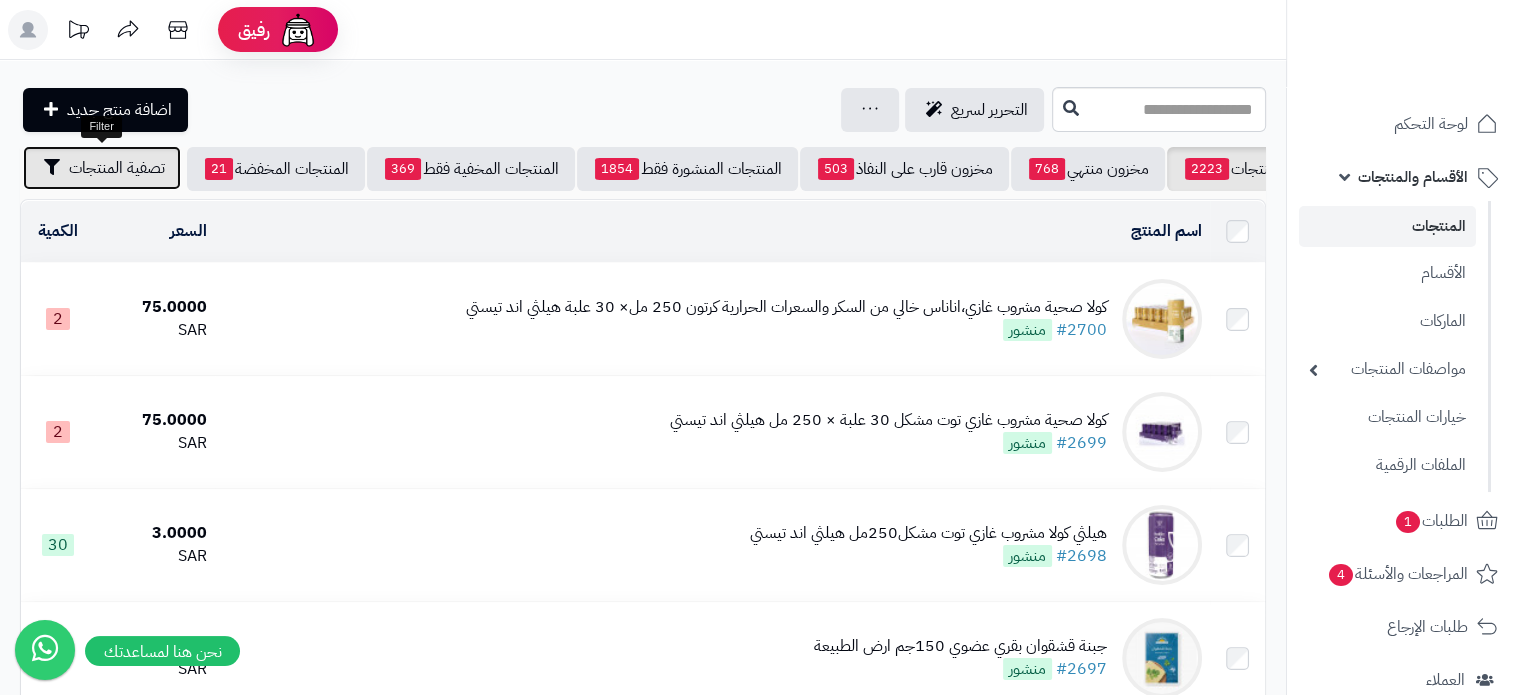 click on "تصفية المنتجات" at bounding box center [117, 168] 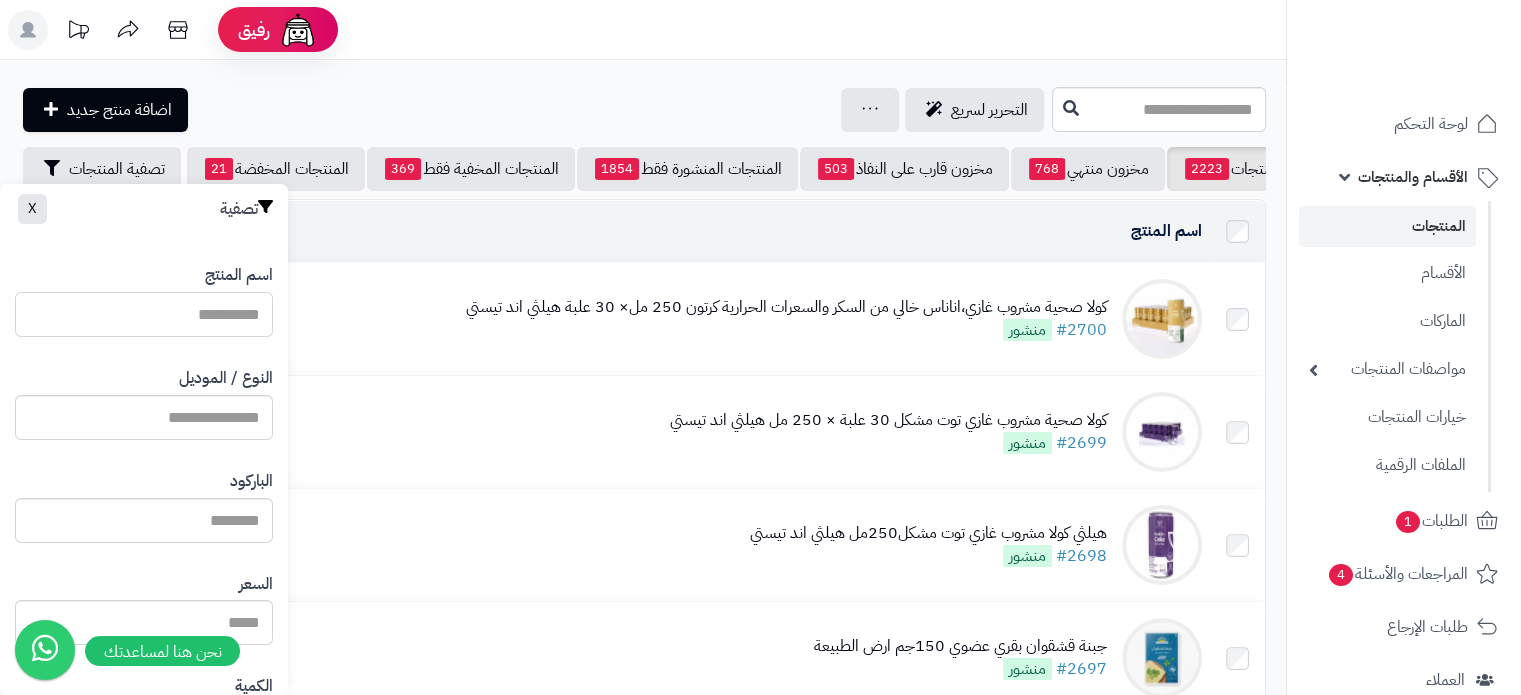click on "اسم المنتج" at bounding box center [144, 314] 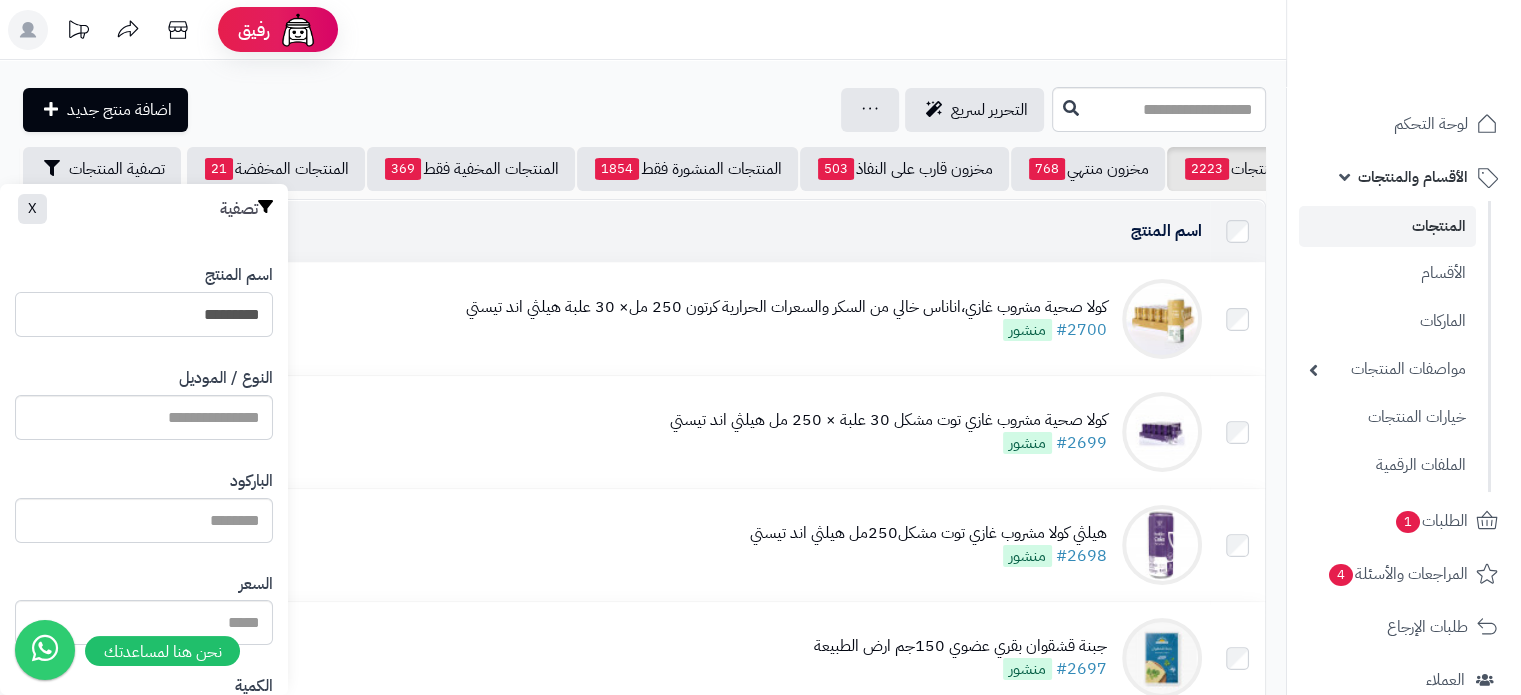 drag, startPoint x: 364, startPoint y: 326, endPoint x: 580, endPoint y: 339, distance: 216.39085 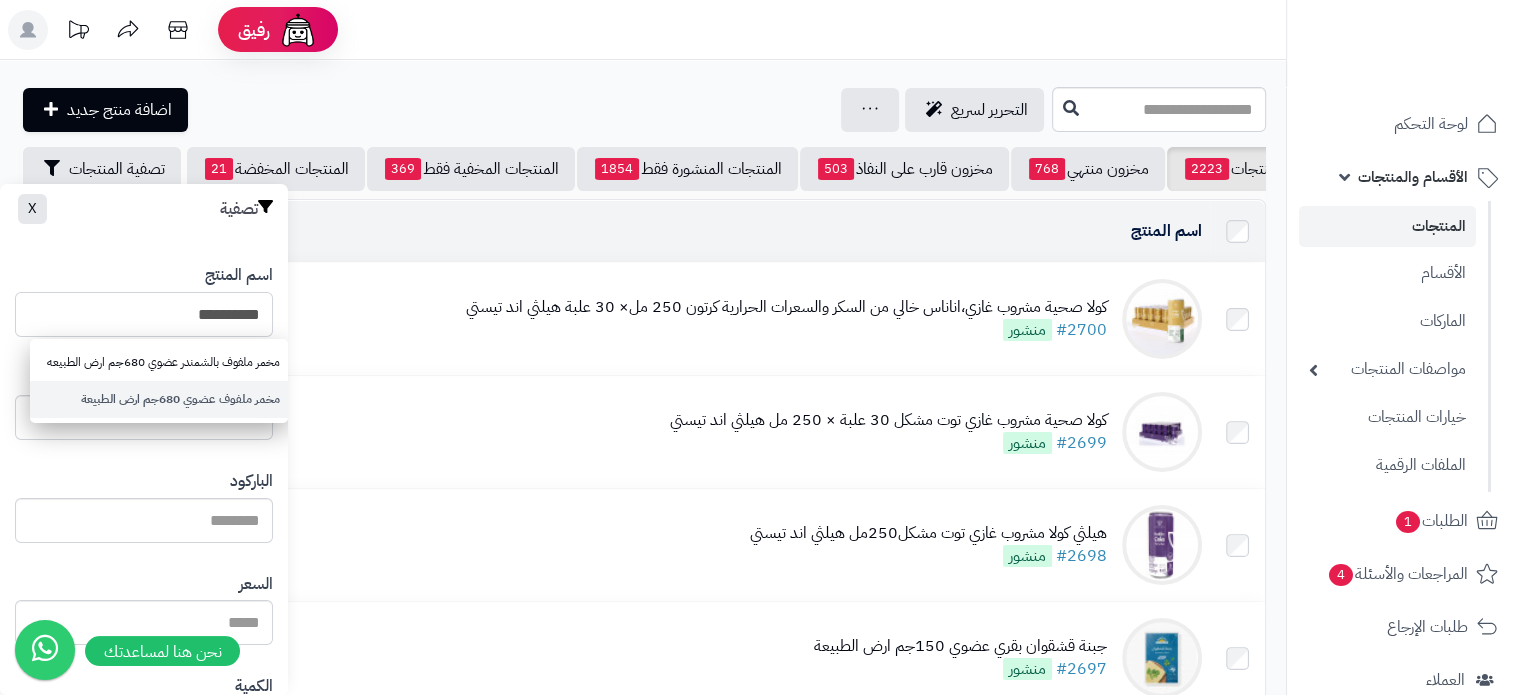 type on "**********" 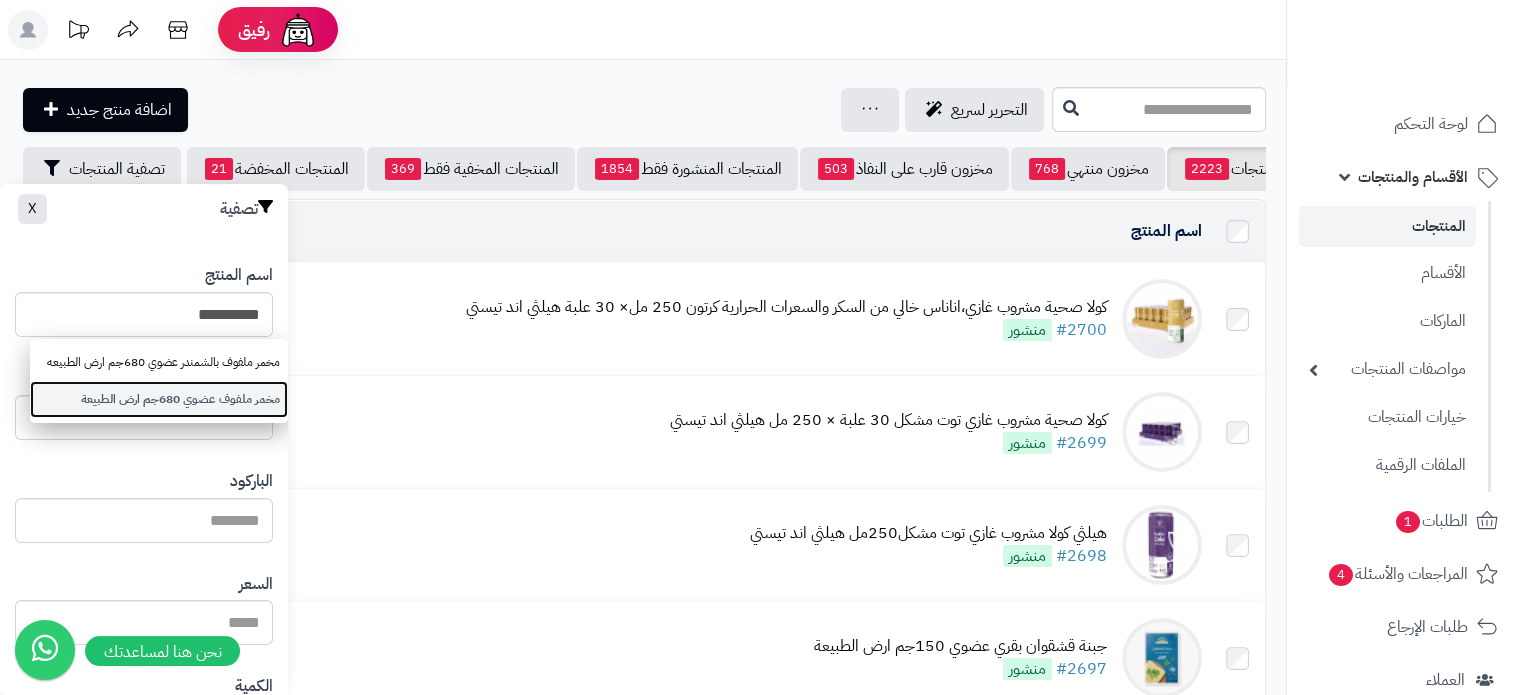 click on "مخمر ملفوف عضوي 680جم ارض الطبيعة" at bounding box center (159, 399) 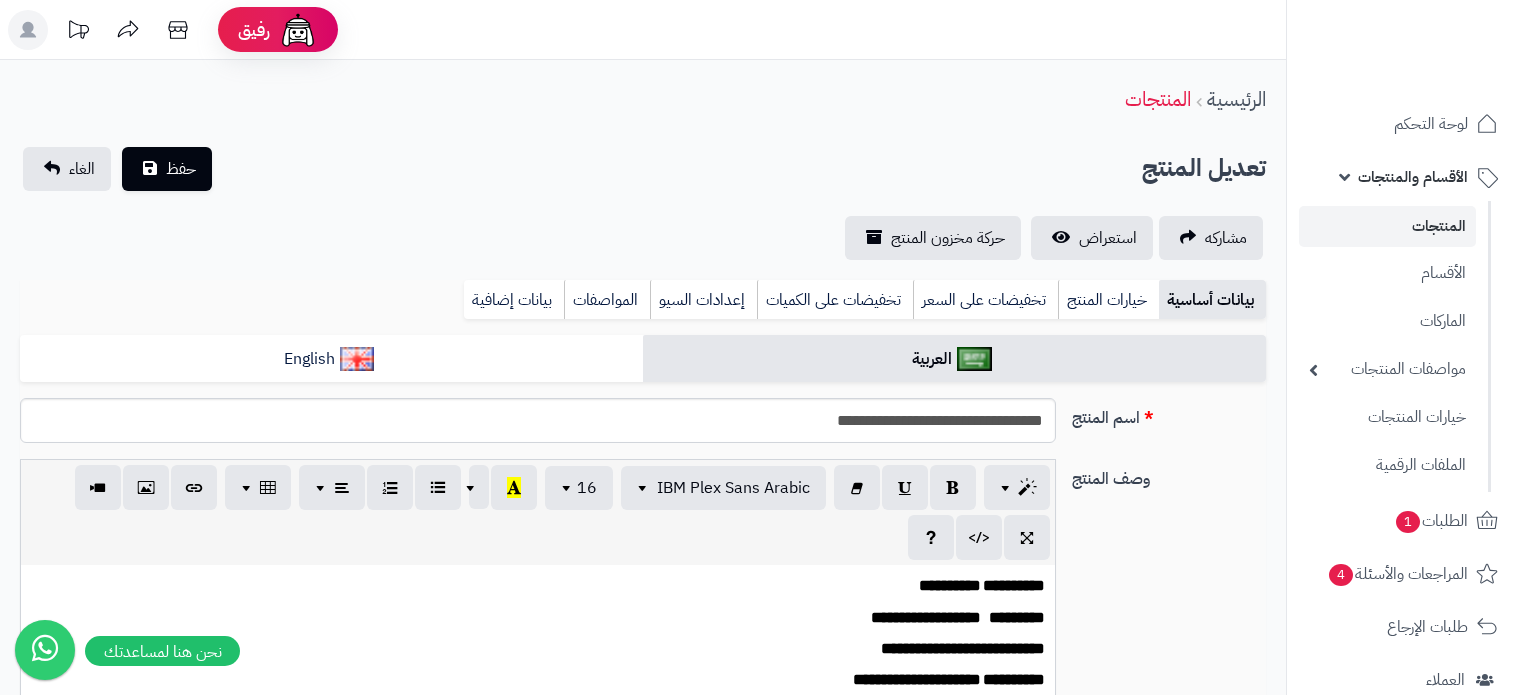 scroll, scrollTop: 0, scrollLeft: 0, axis: both 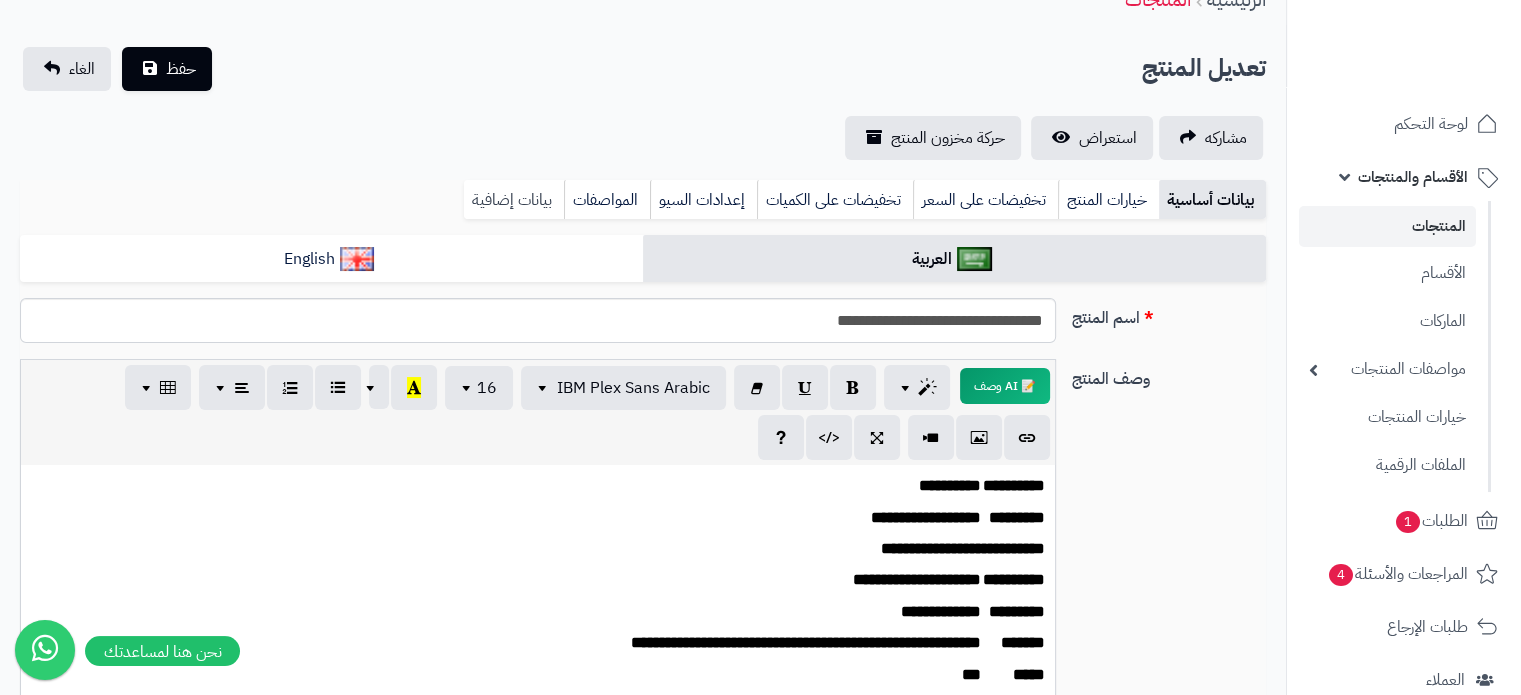 click on "بيانات إضافية" at bounding box center (514, 200) 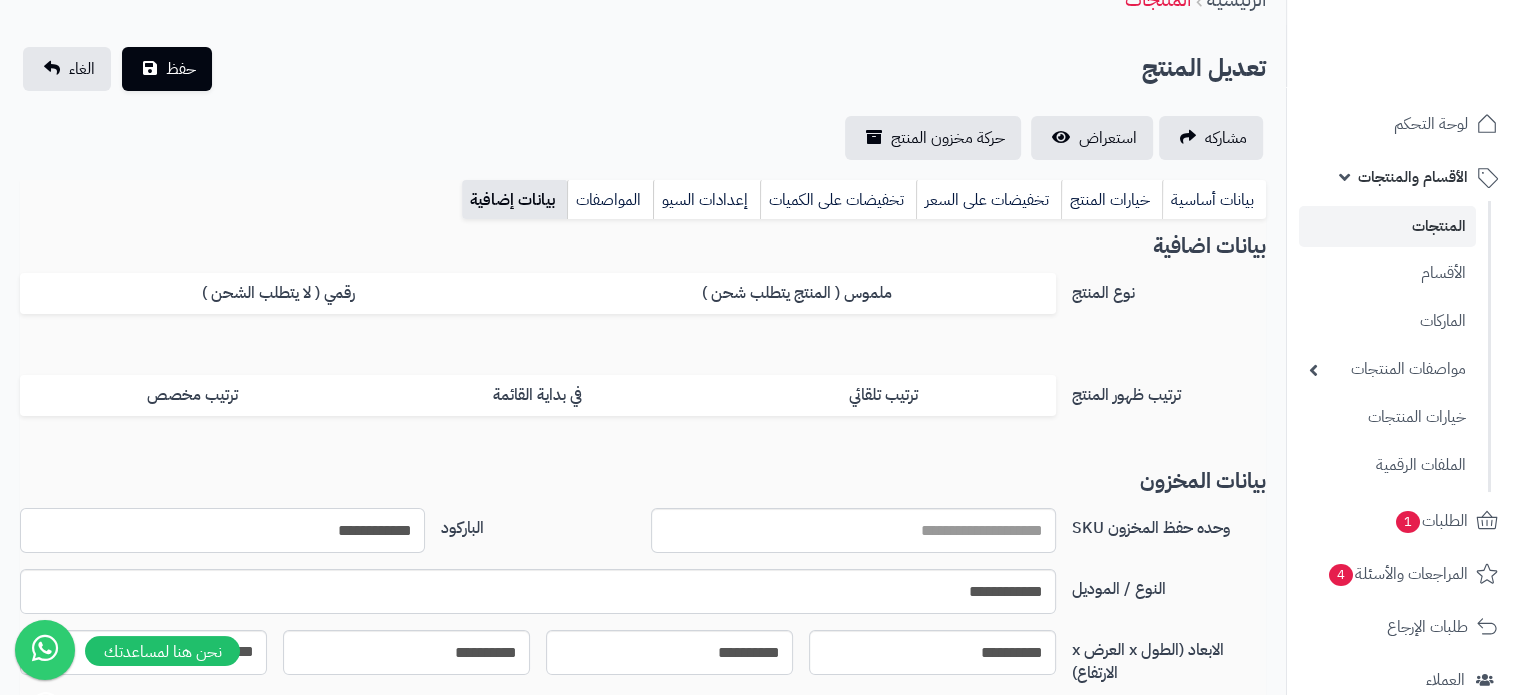 click on "**********" at bounding box center [222, 530] 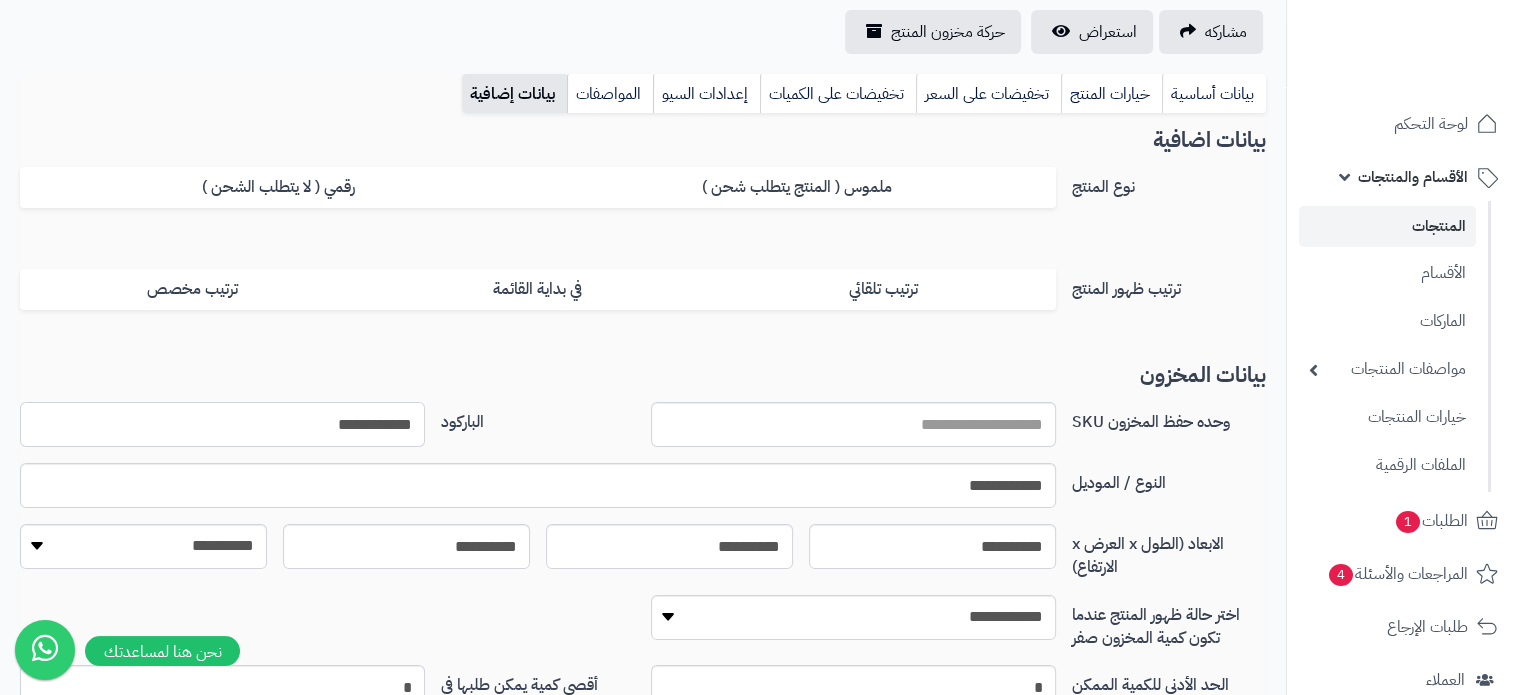 scroll, scrollTop: 204, scrollLeft: 0, axis: vertical 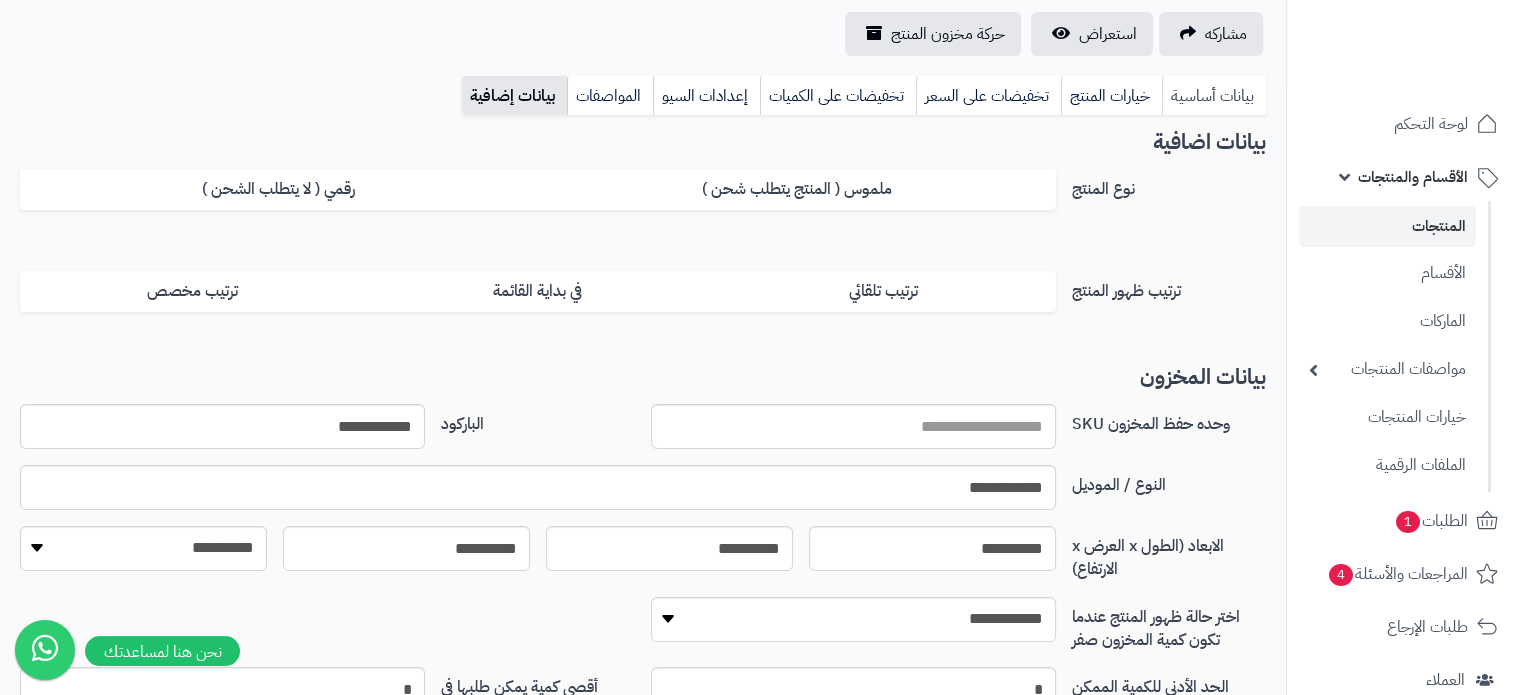click on "بيانات أساسية" at bounding box center (1214, 96) 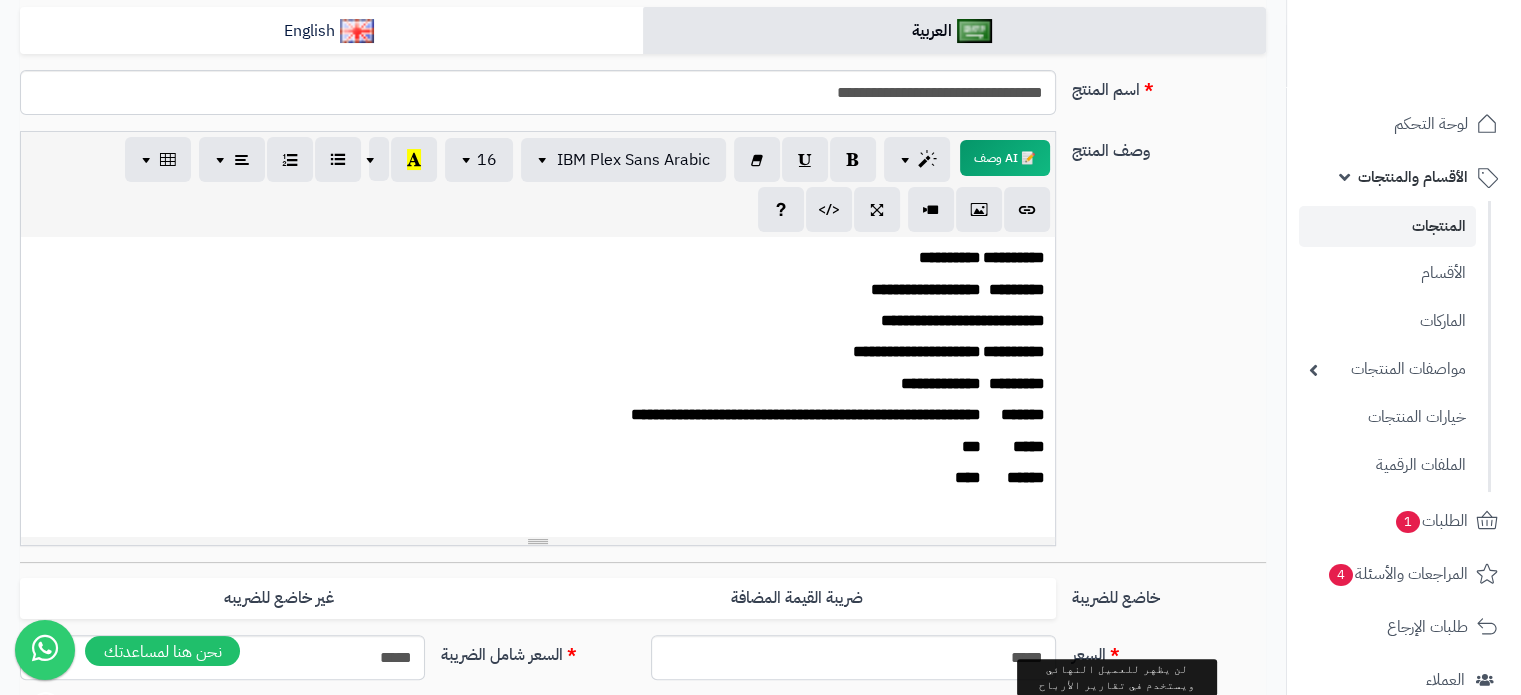 scroll, scrollTop: 604, scrollLeft: 0, axis: vertical 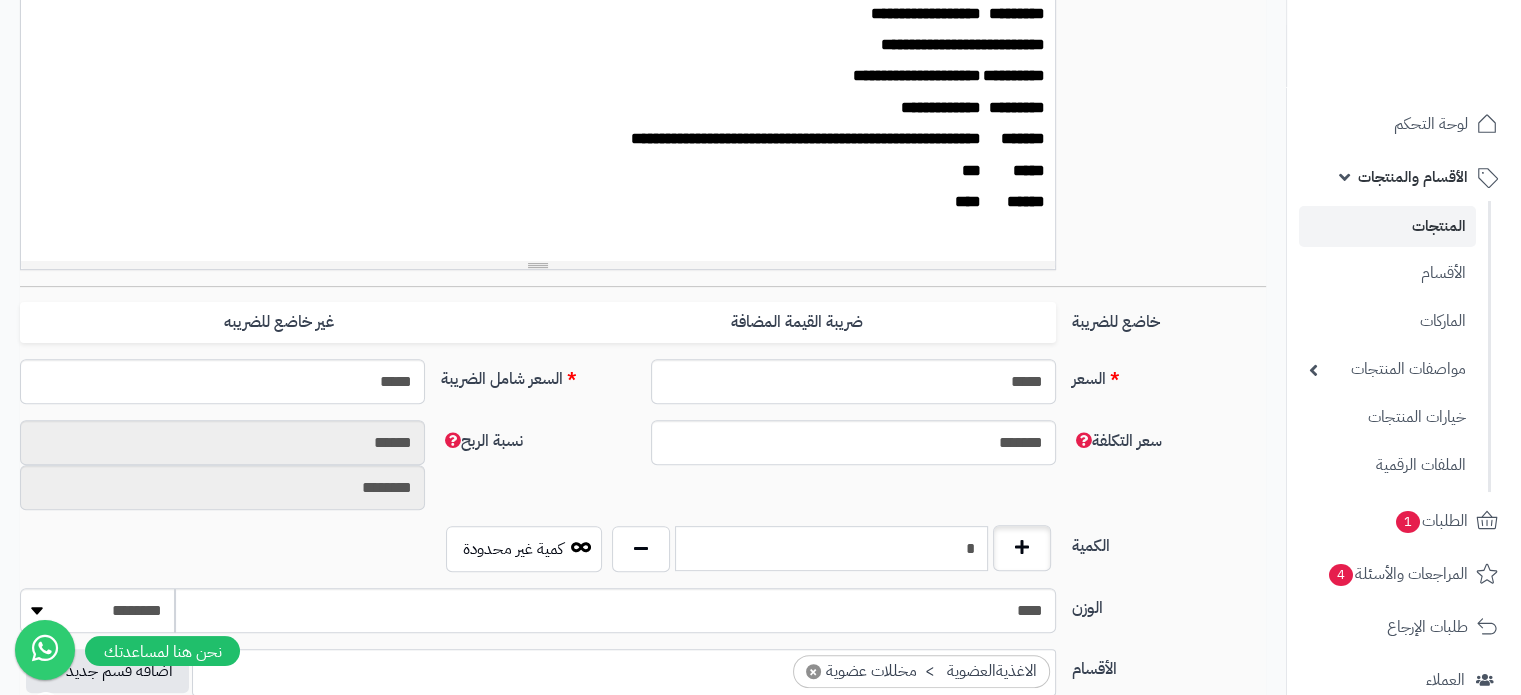drag, startPoint x: 937, startPoint y: 547, endPoint x: 1031, endPoint y: 544, distance: 94.04786 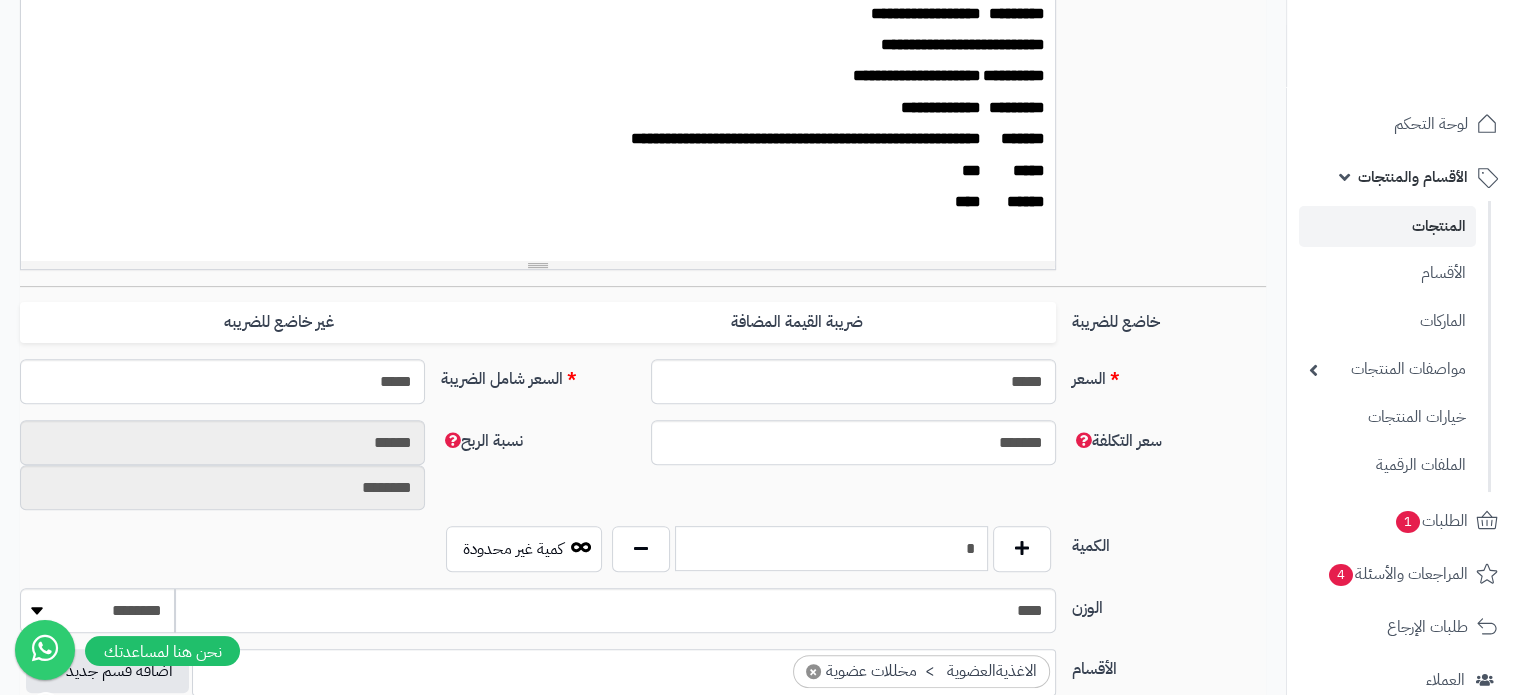type on "*" 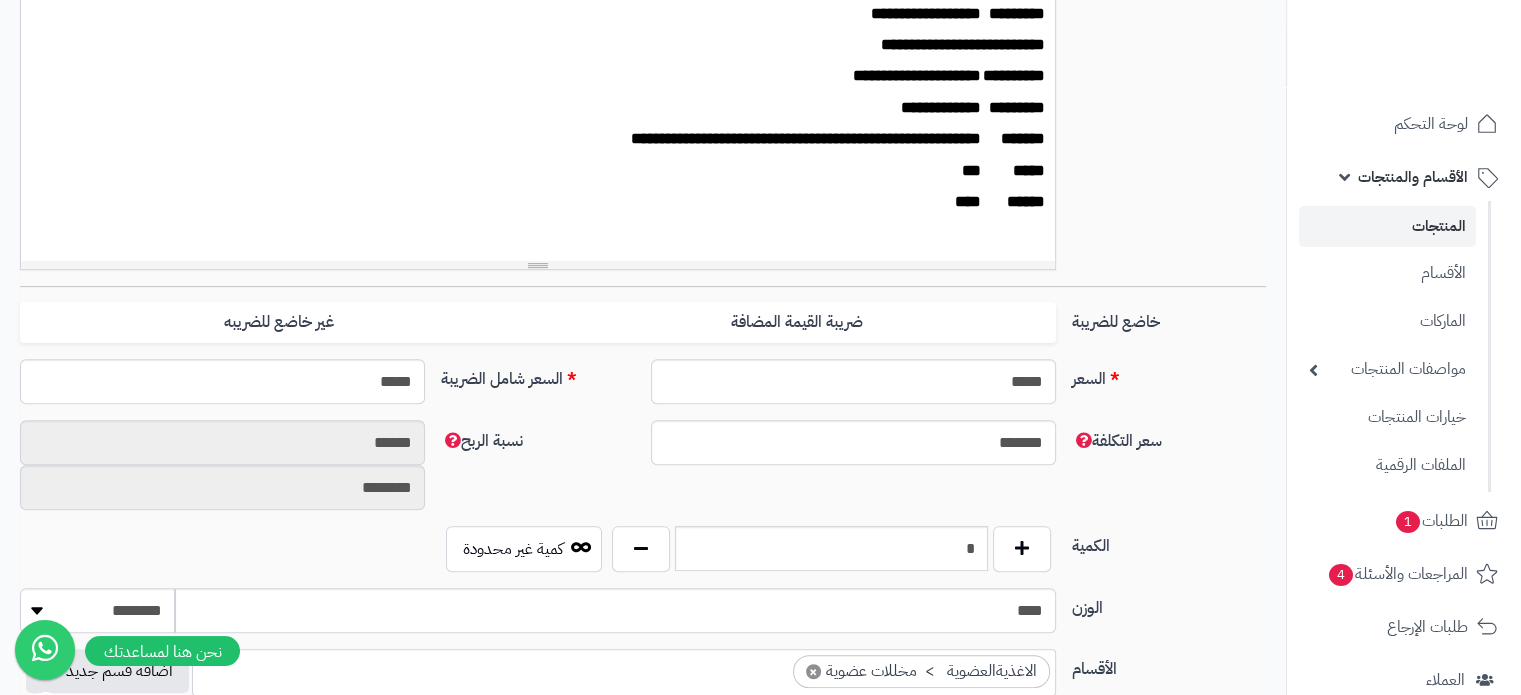 click on "الكمية" at bounding box center (1169, 542) 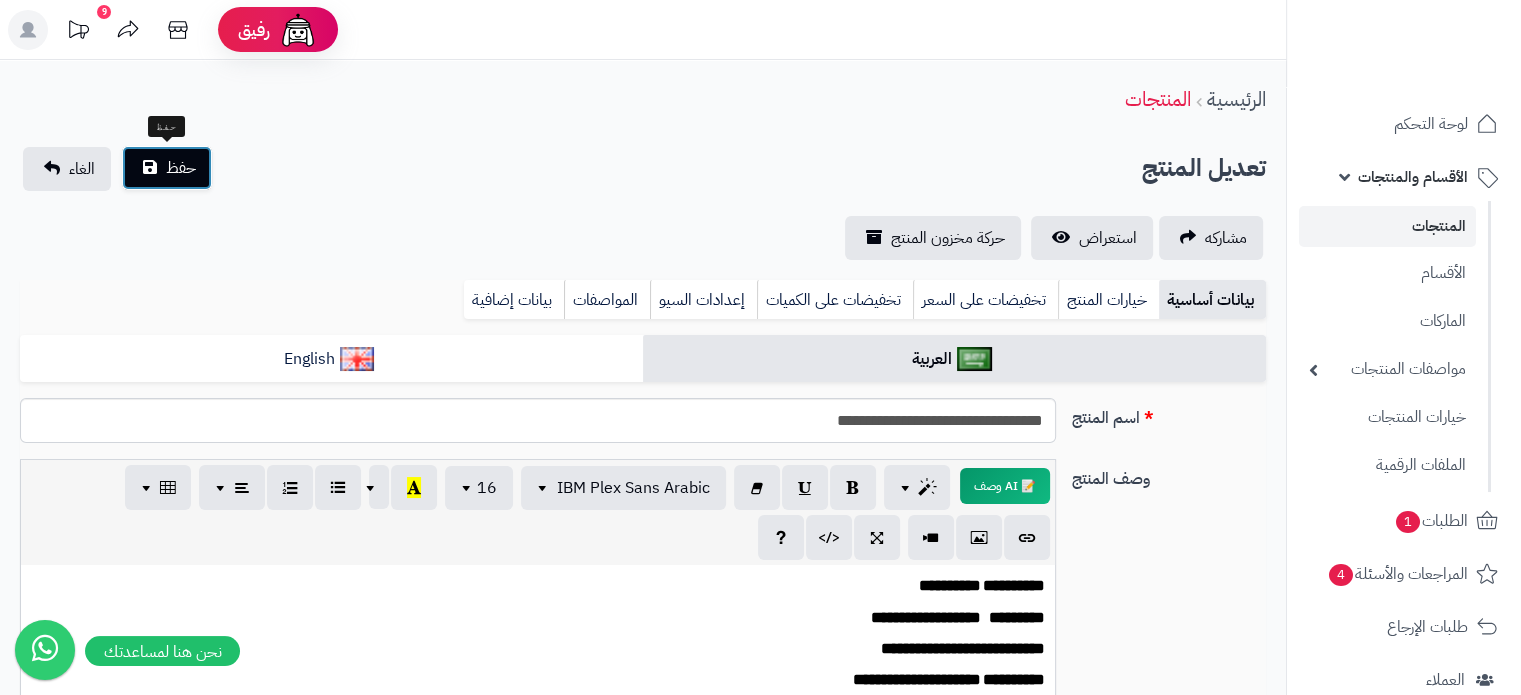 click on "حفظ" at bounding box center [181, 168] 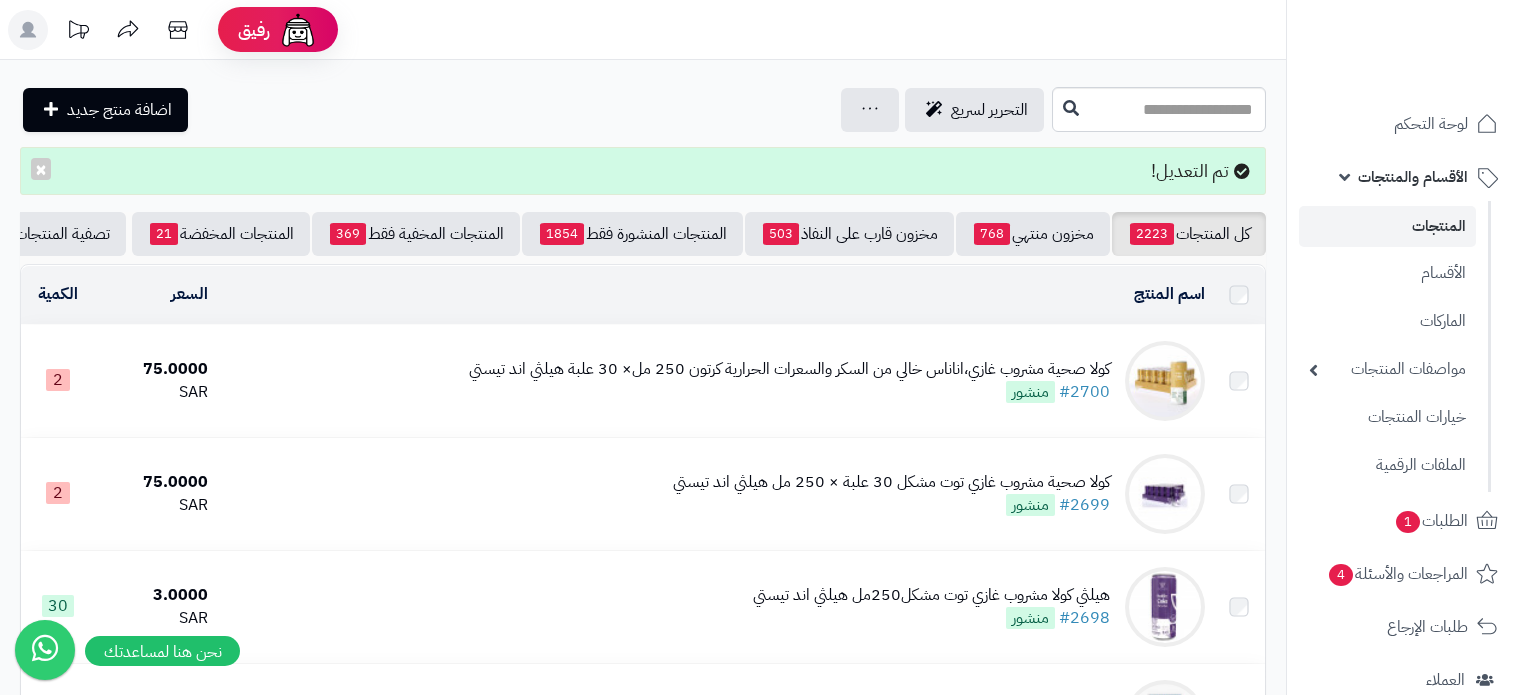 scroll, scrollTop: 0, scrollLeft: 0, axis: both 